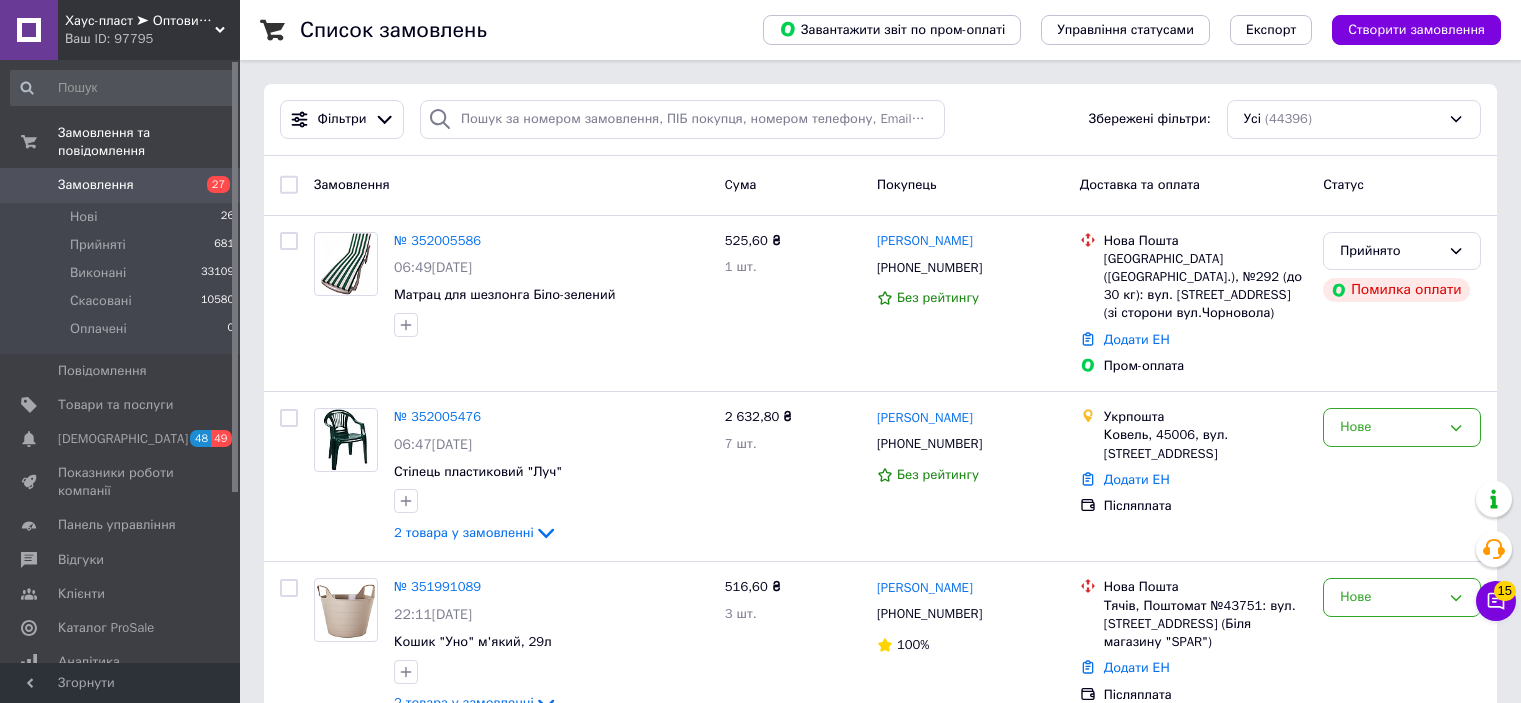 scroll, scrollTop: 0, scrollLeft: 0, axis: both 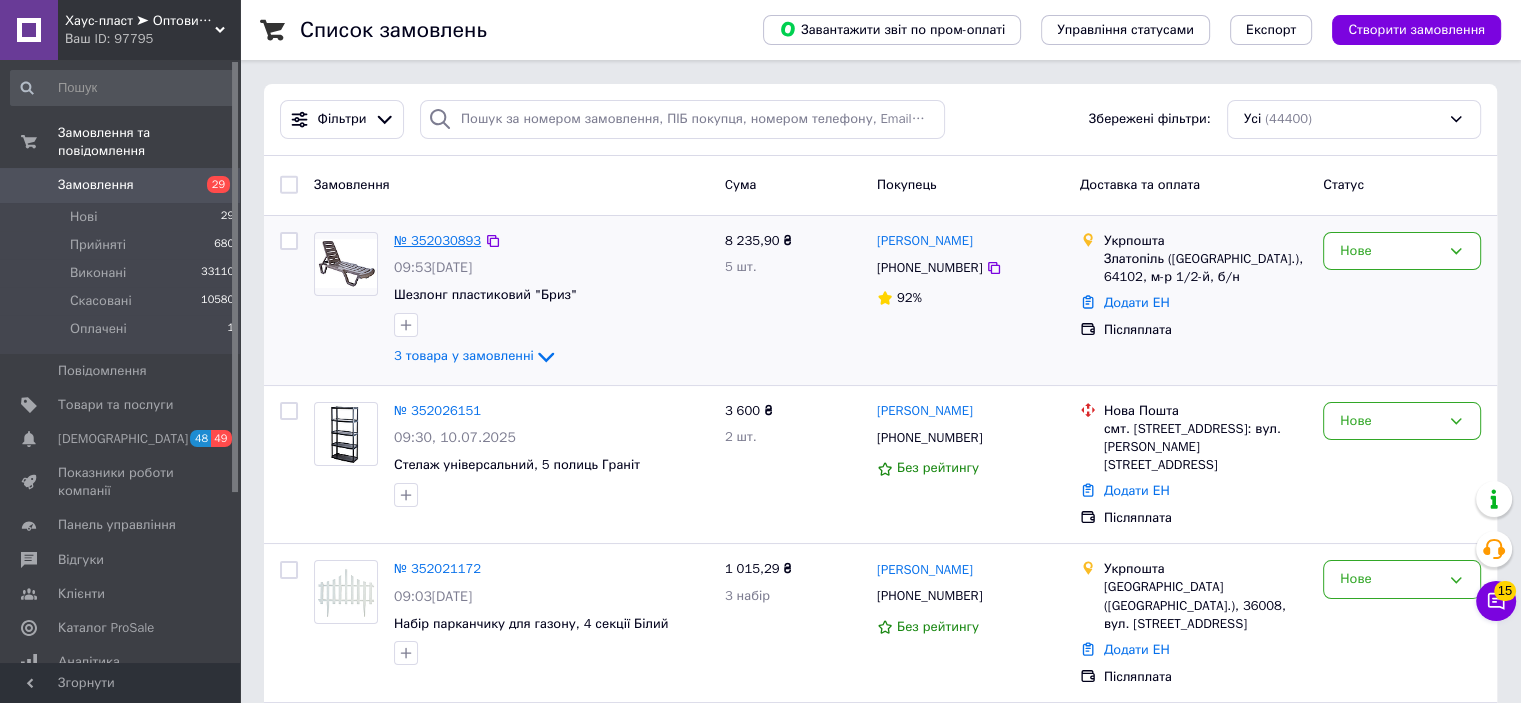 click on "№ 352030893" at bounding box center (437, 240) 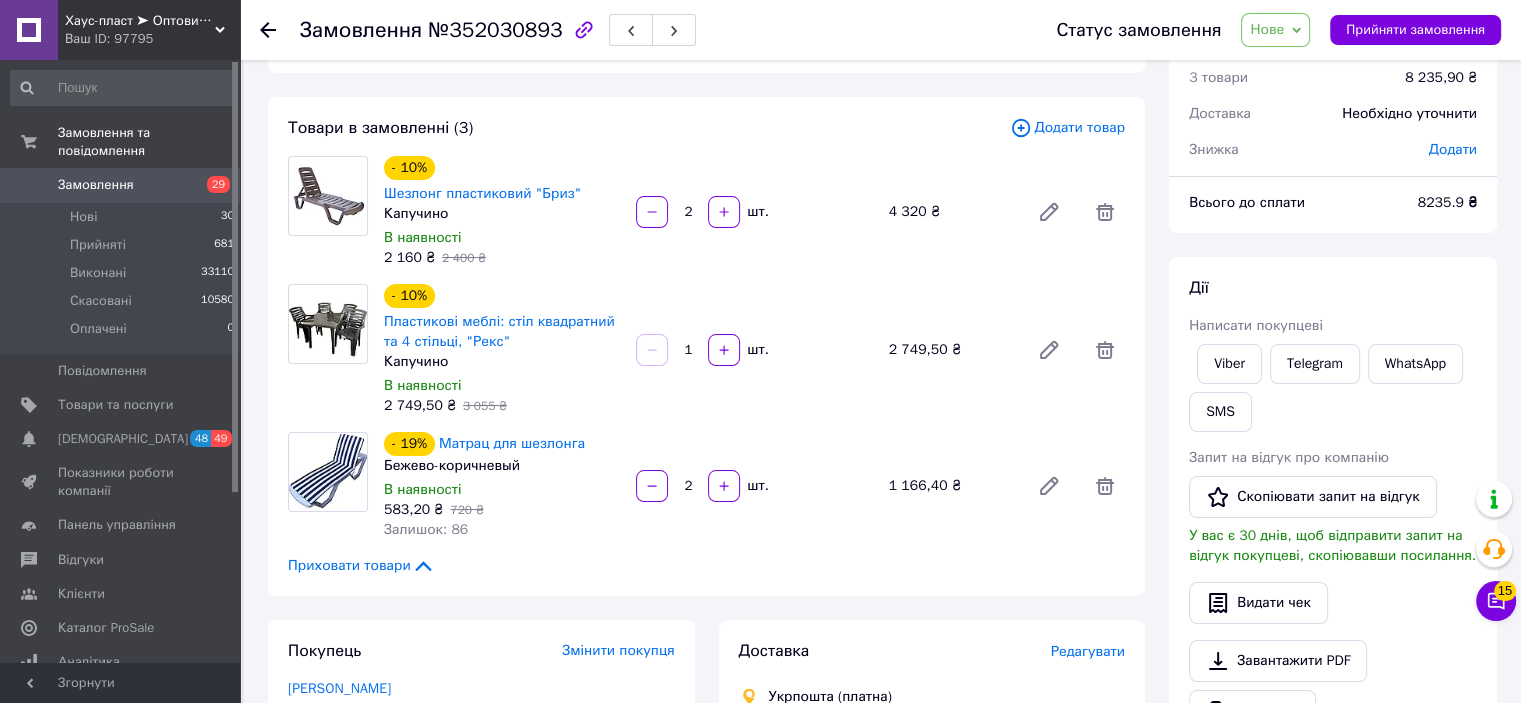 scroll, scrollTop: 0, scrollLeft: 0, axis: both 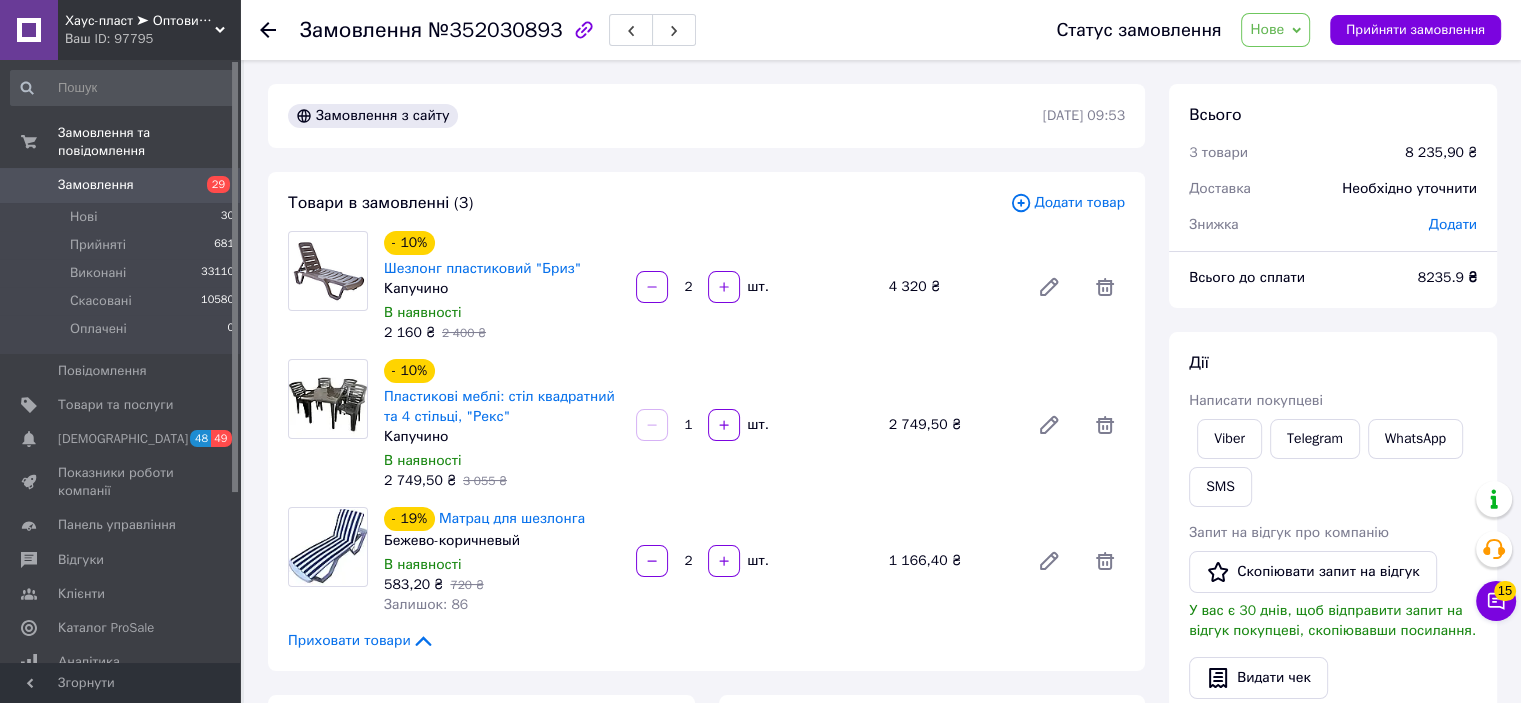 click 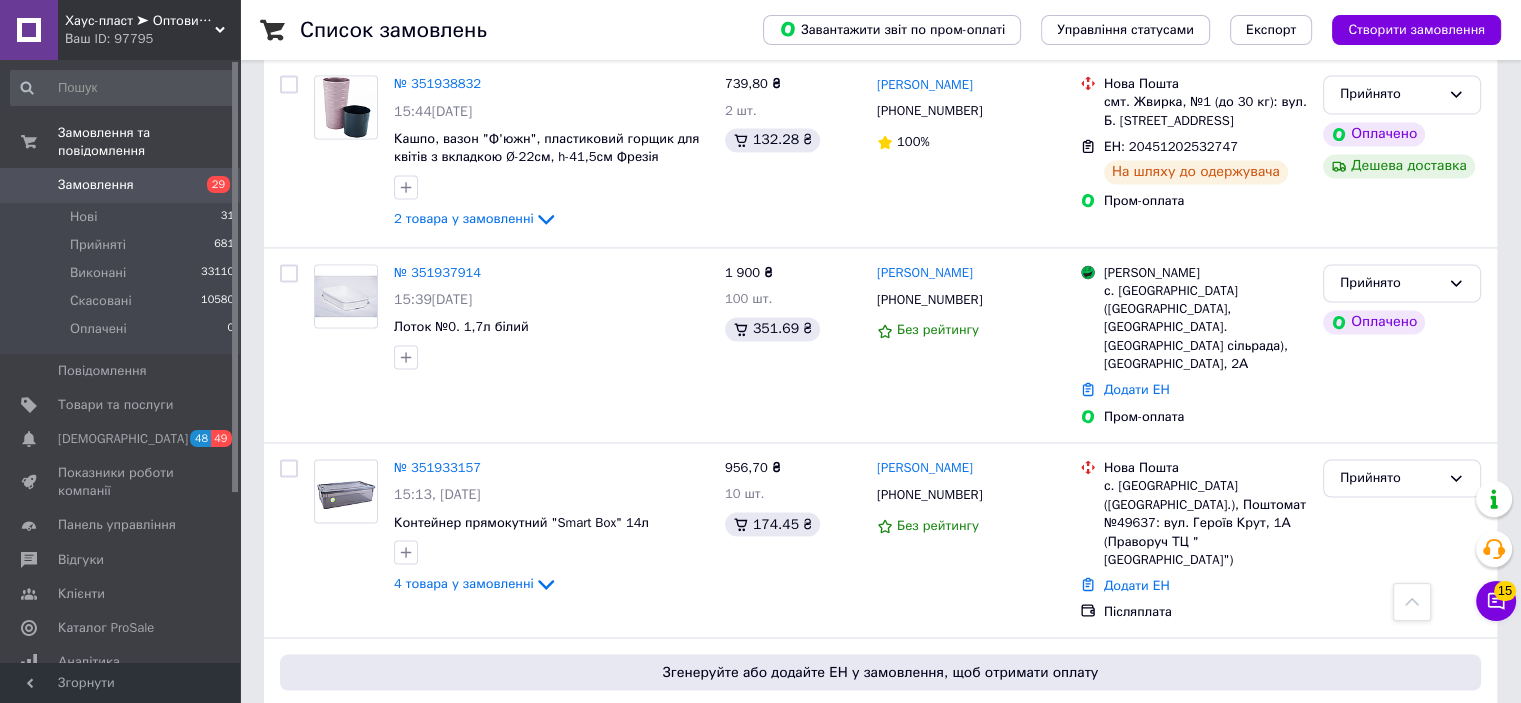 scroll, scrollTop: 3900, scrollLeft: 0, axis: vertical 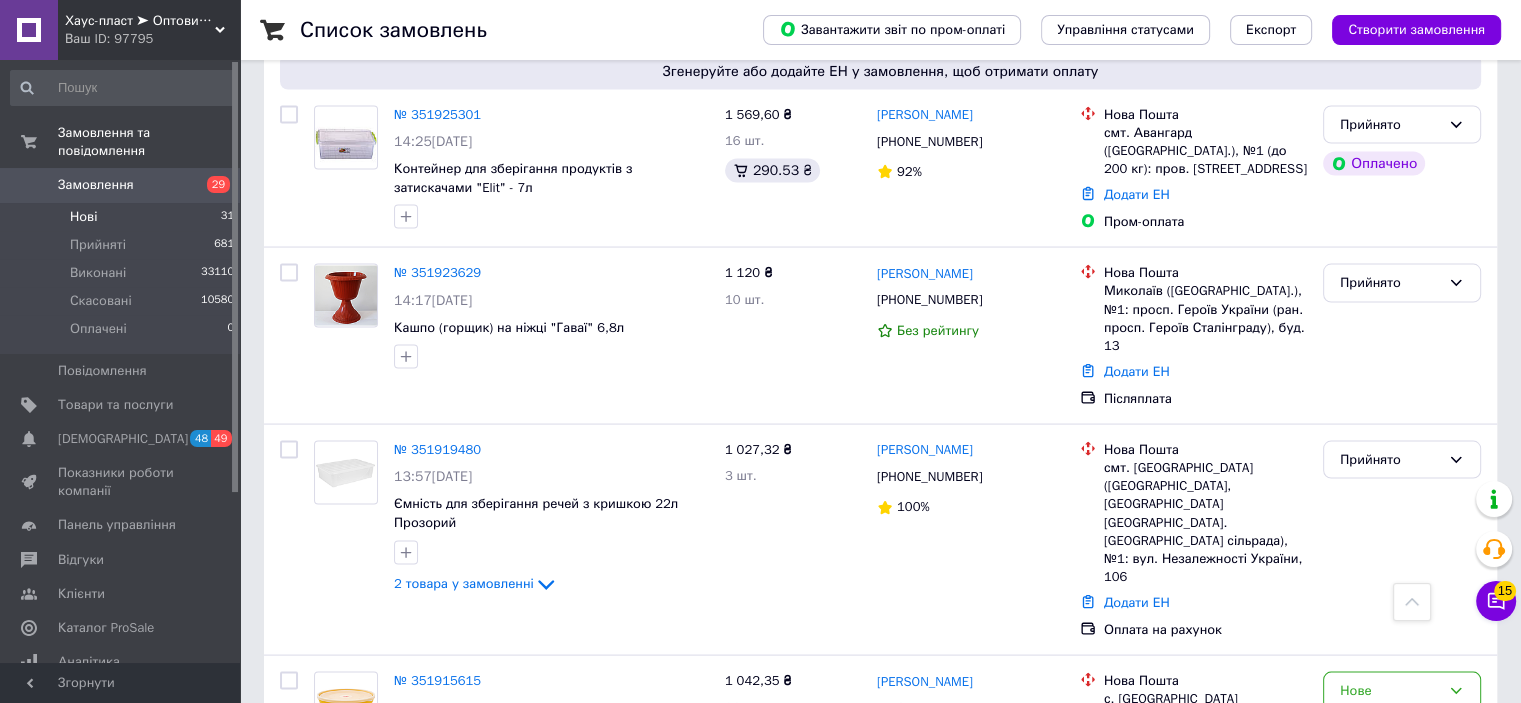 click on "Нові 31" at bounding box center [123, 217] 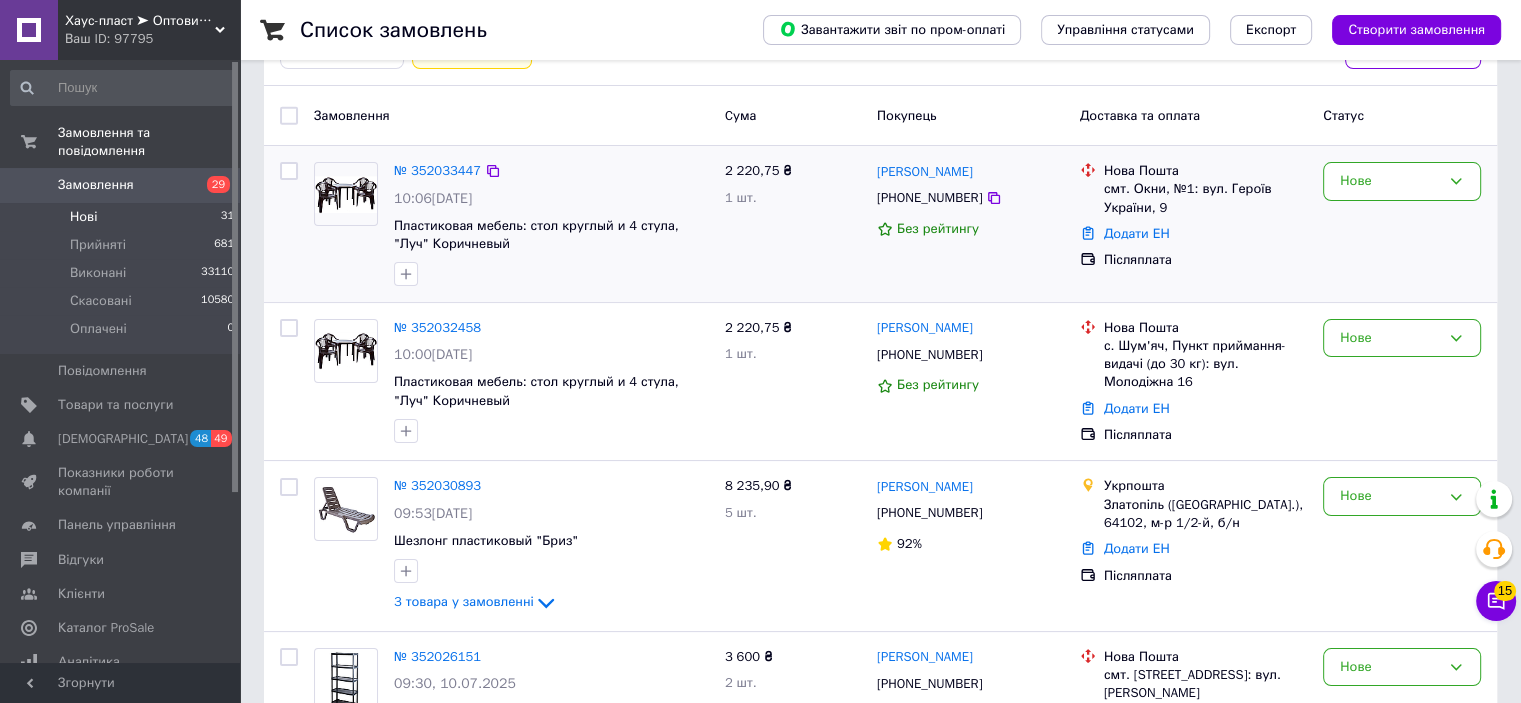 scroll, scrollTop: 400, scrollLeft: 0, axis: vertical 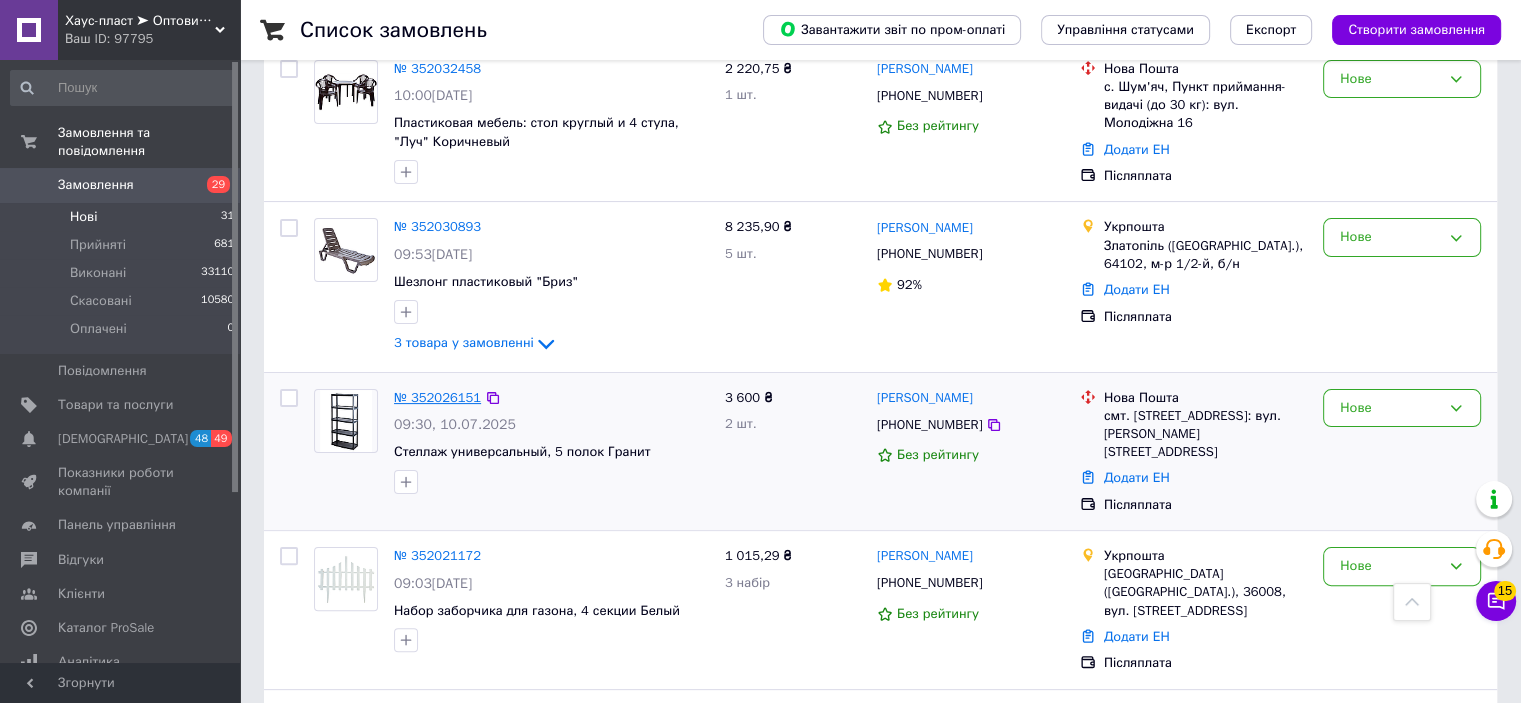 click on "№ 352026151" at bounding box center (437, 397) 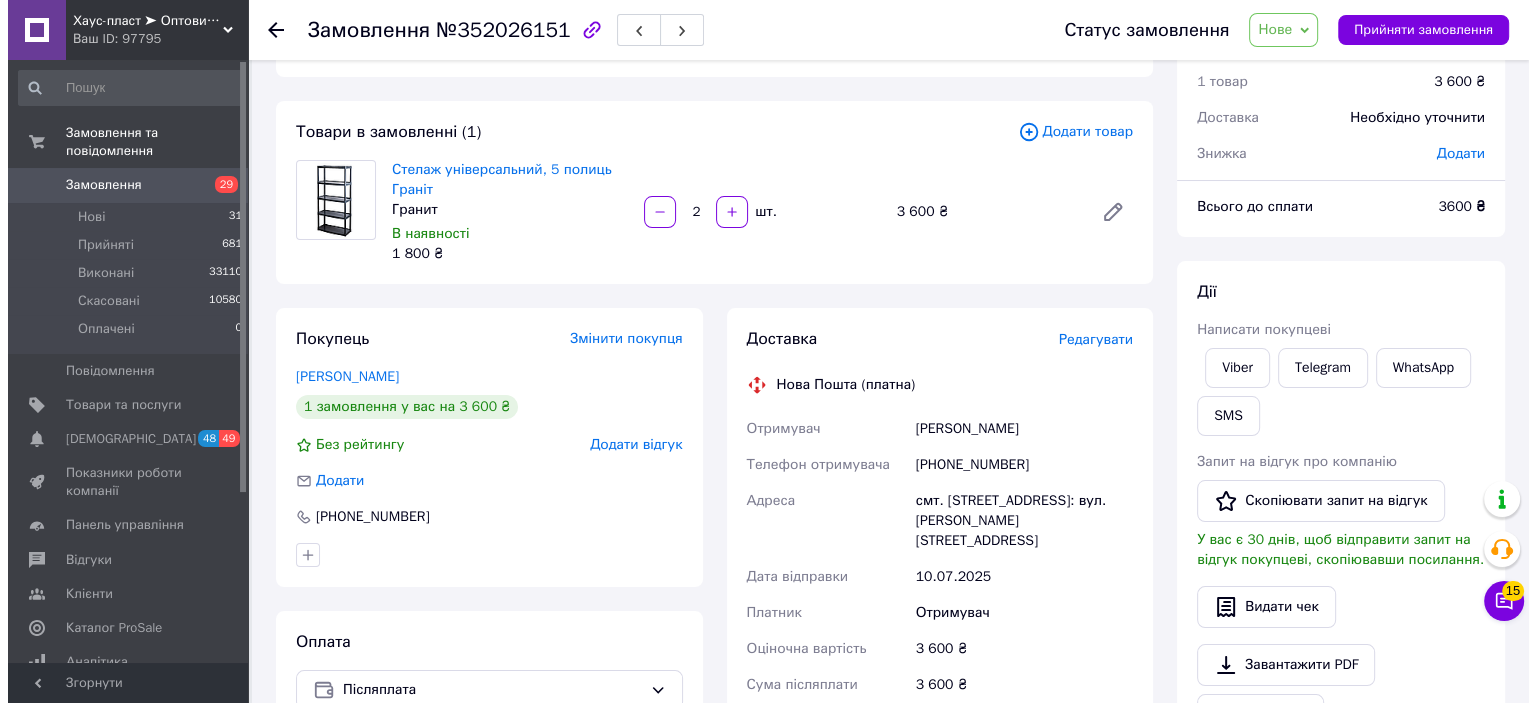 scroll, scrollTop: 0, scrollLeft: 0, axis: both 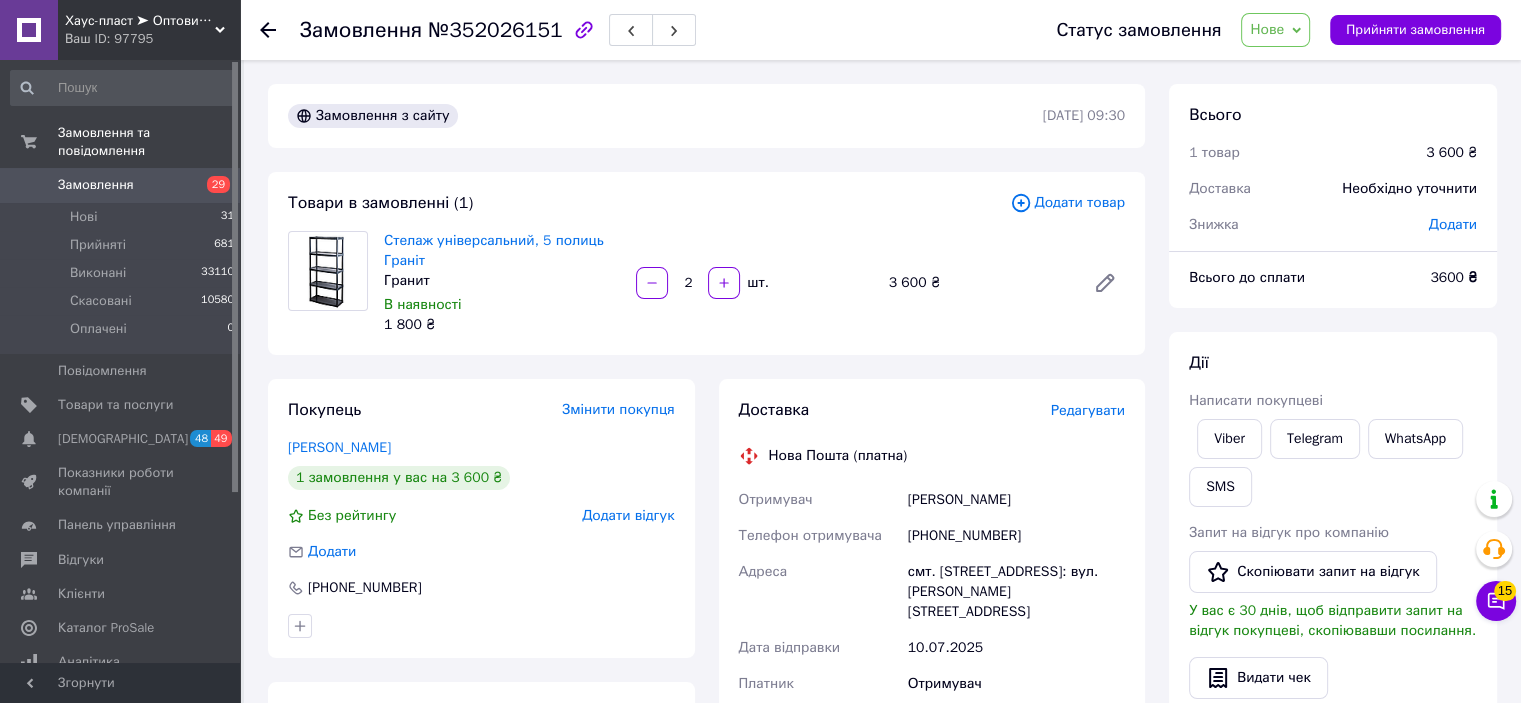 click on "Редагувати" at bounding box center (1088, 410) 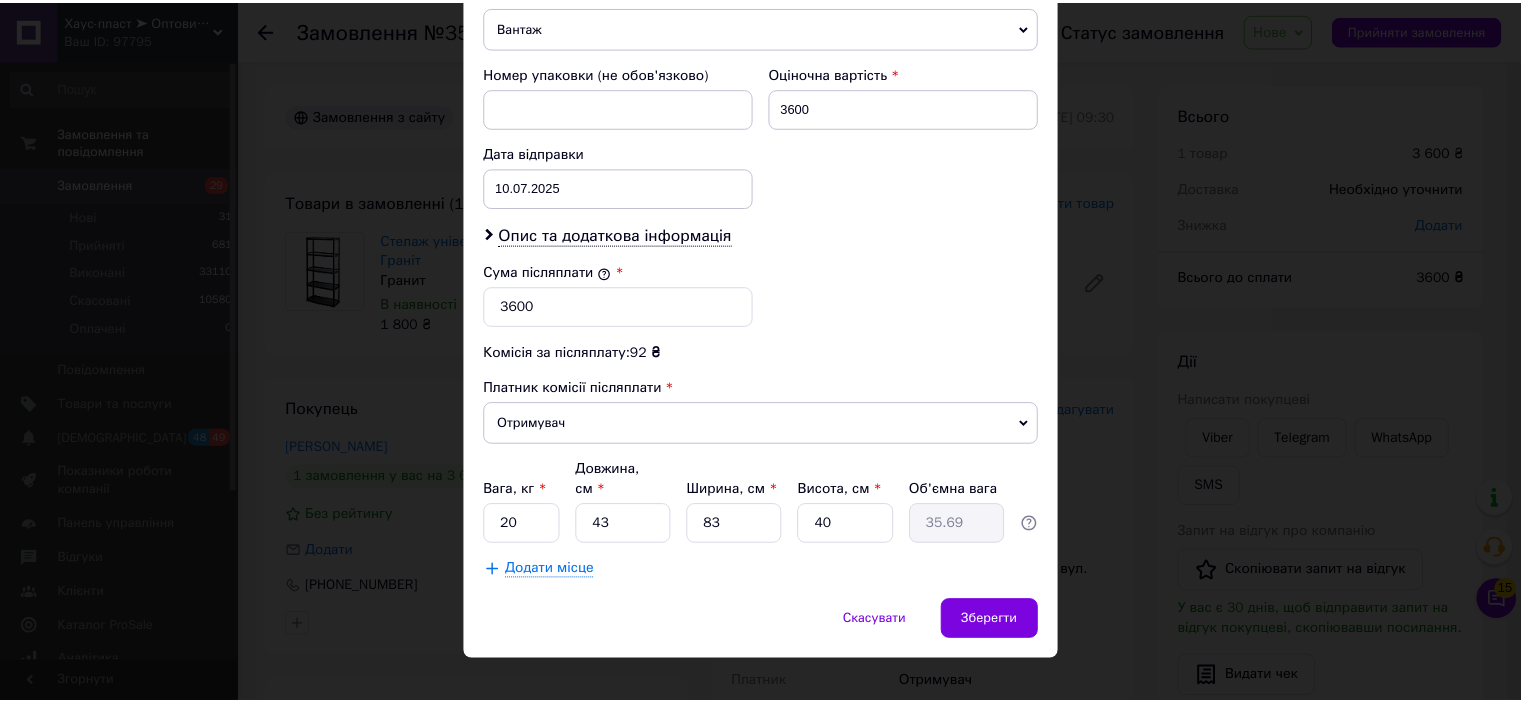scroll, scrollTop: 816, scrollLeft: 0, axis: vertical 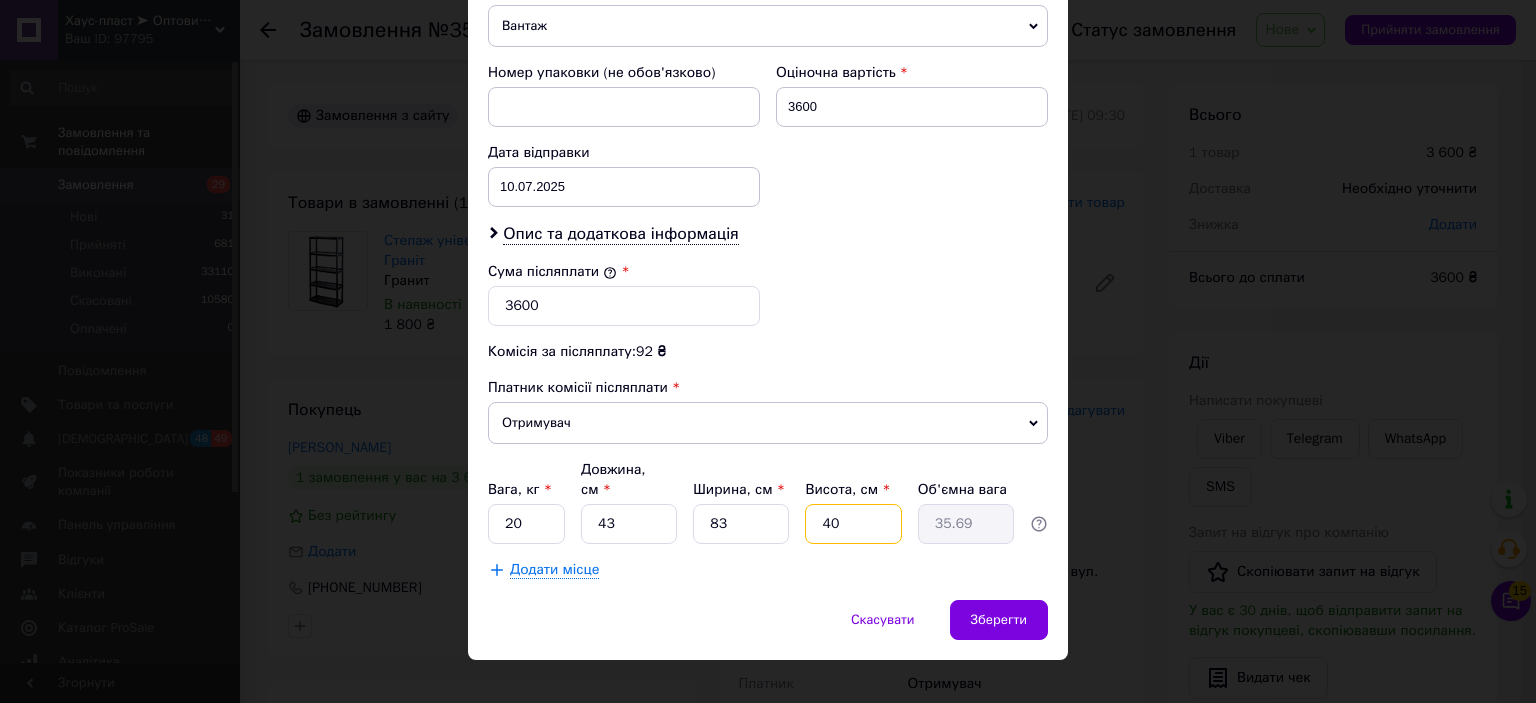 drag, startPoint x: 833, startPoint y: 501, endPoint x: 807, endPoint y: 496, distance: 26.476404 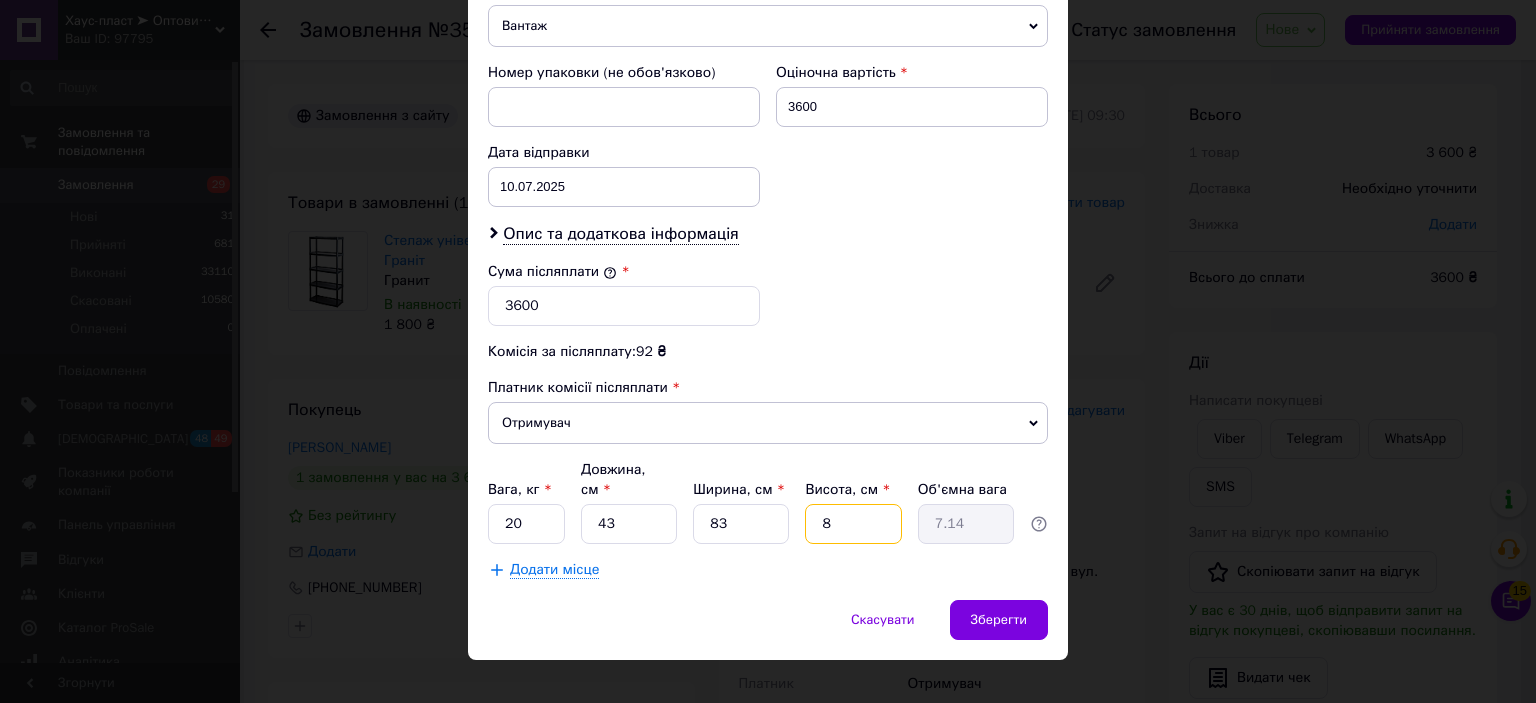 type on "83" 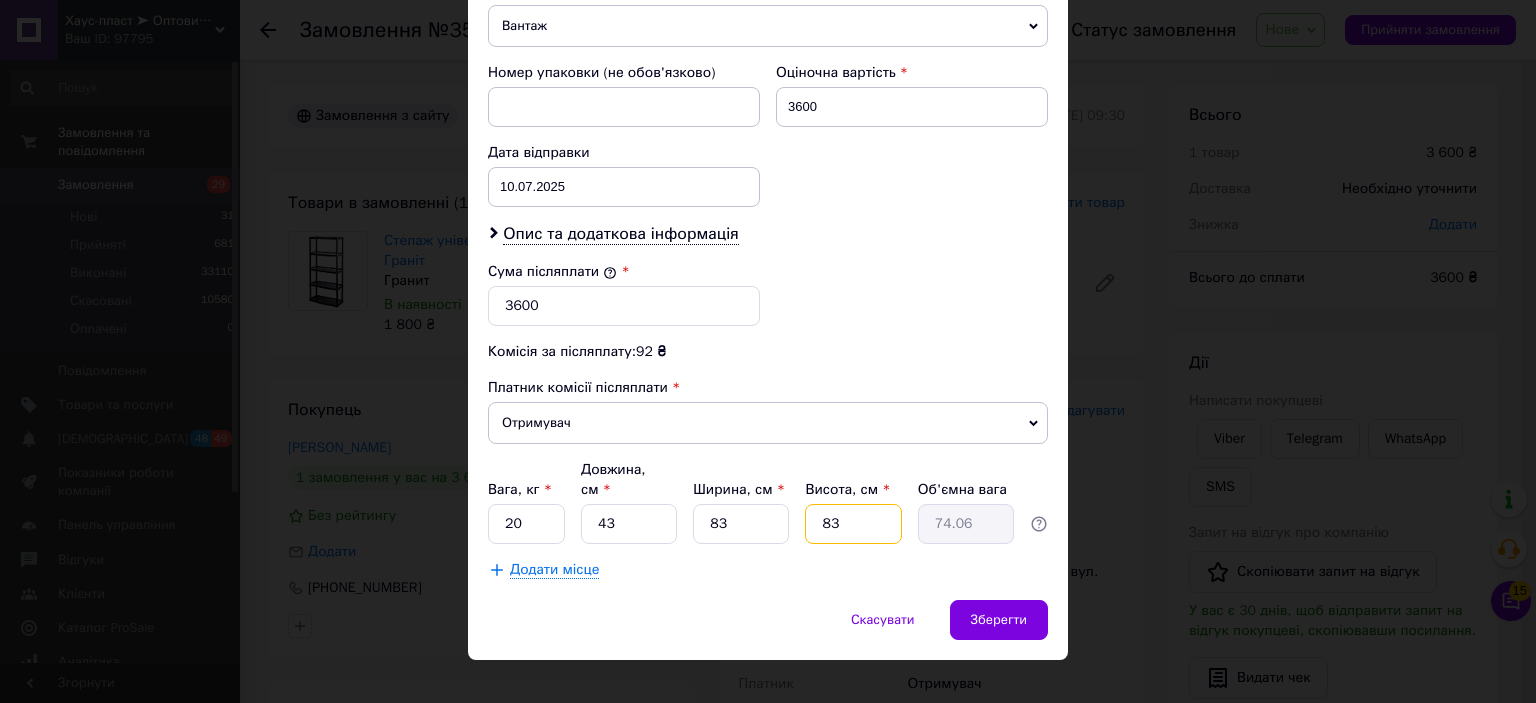 type on "83" 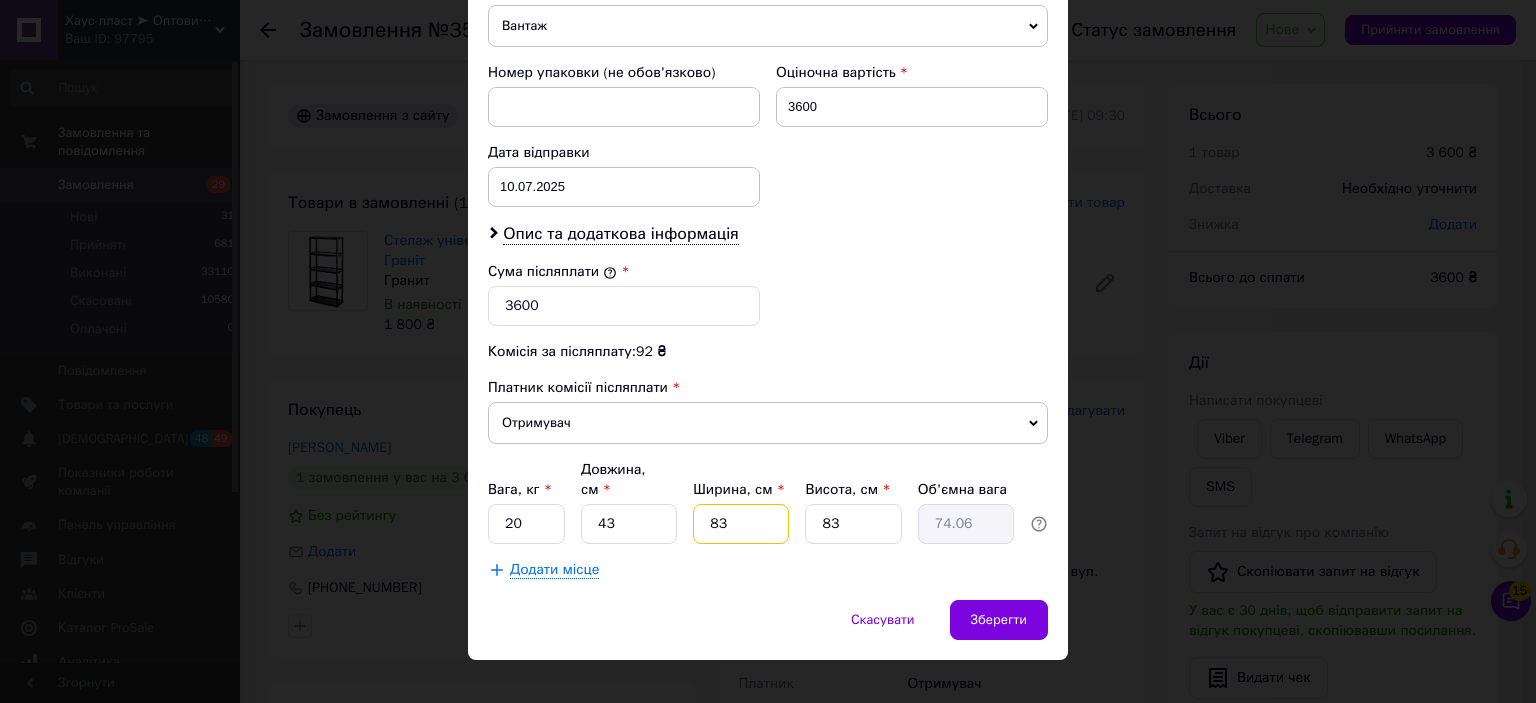 drag, startPoint x: 716, startPoint y: 499, endPoint x: 700, endPoint y: 495, distance: 16.492422 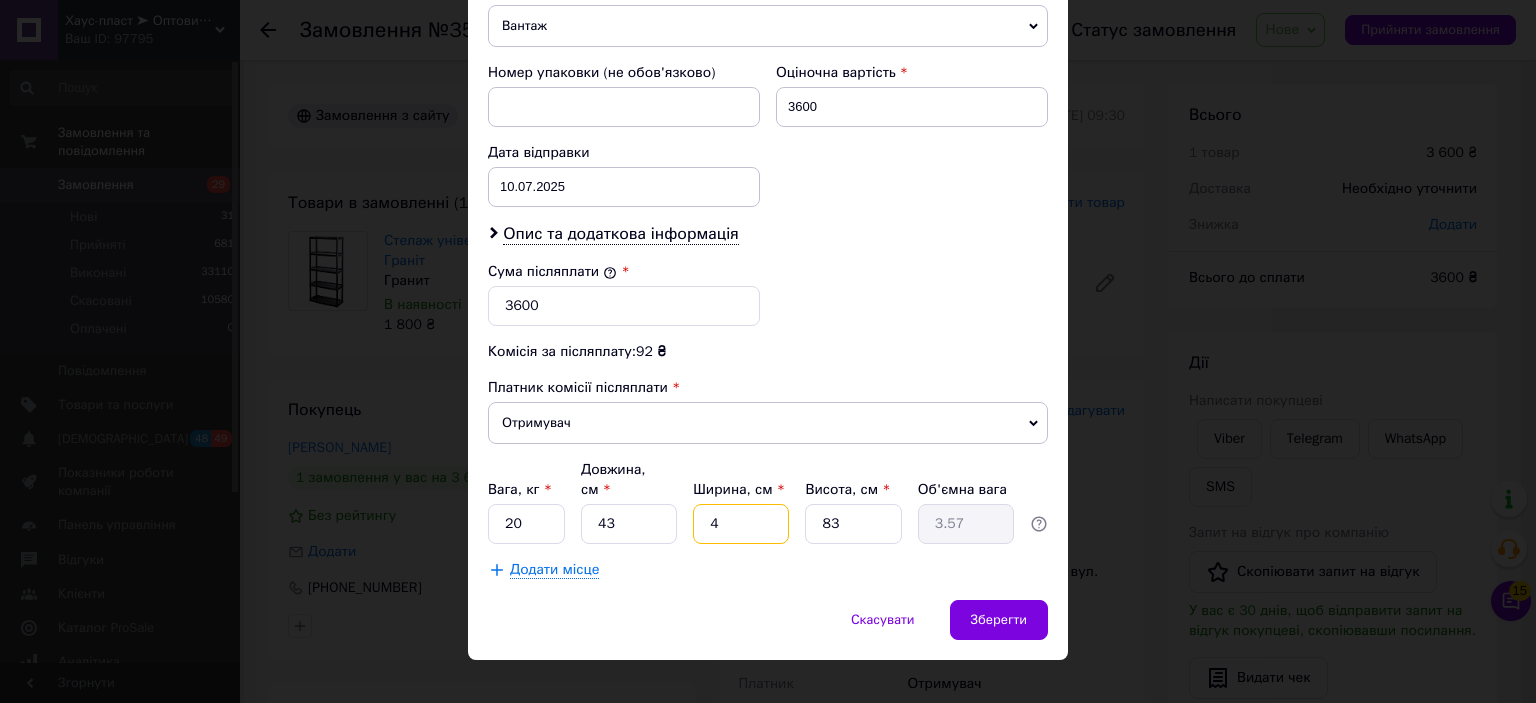 type on "43" 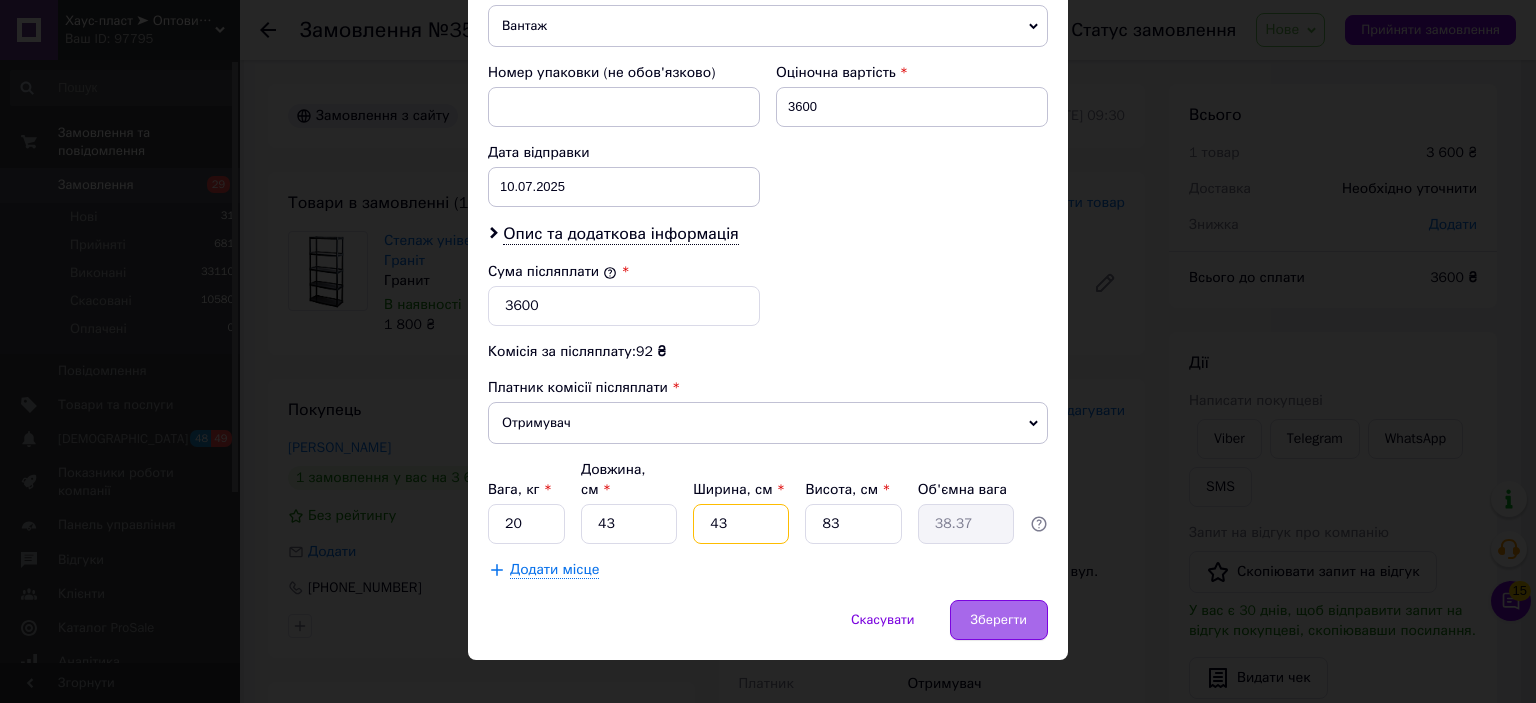 type on "43" 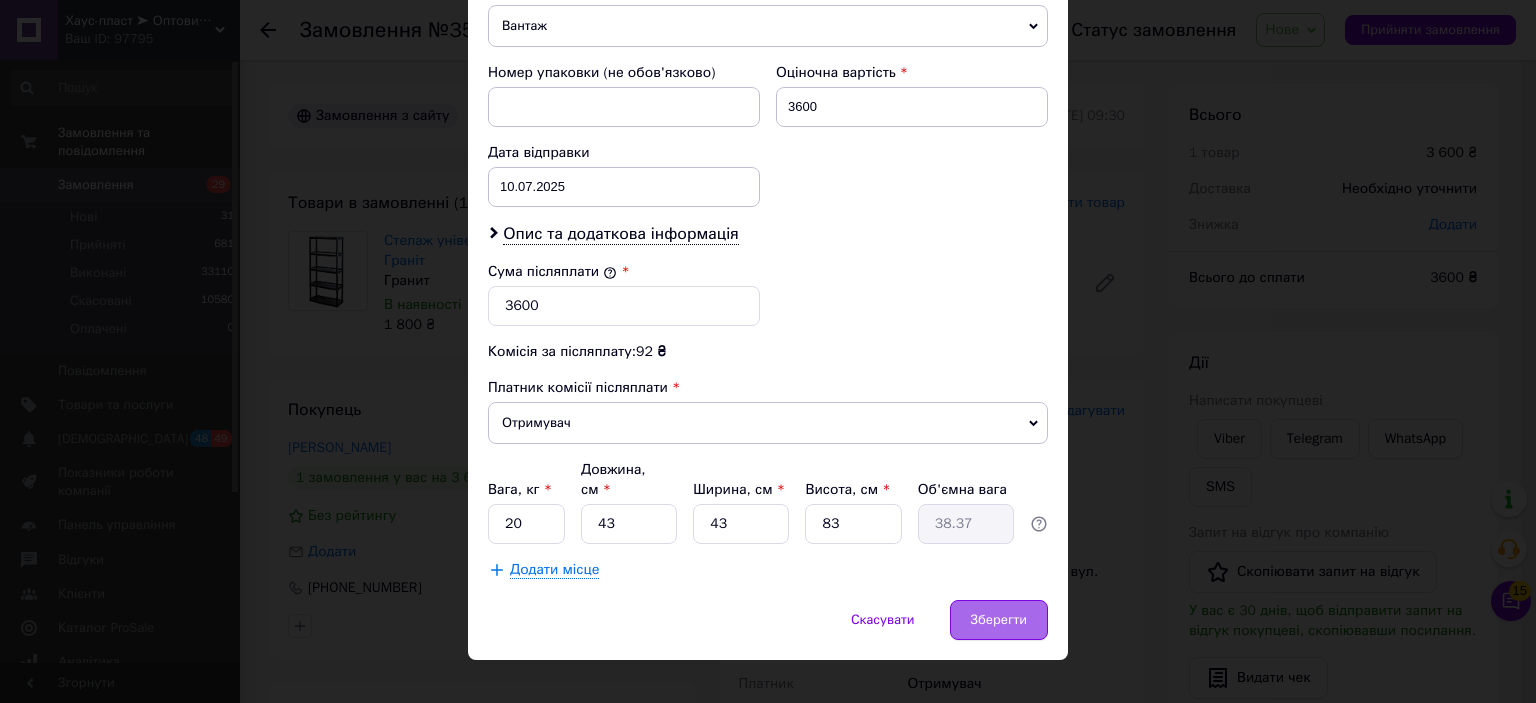 click on "Зберегти" at bounding box center (999, 620) 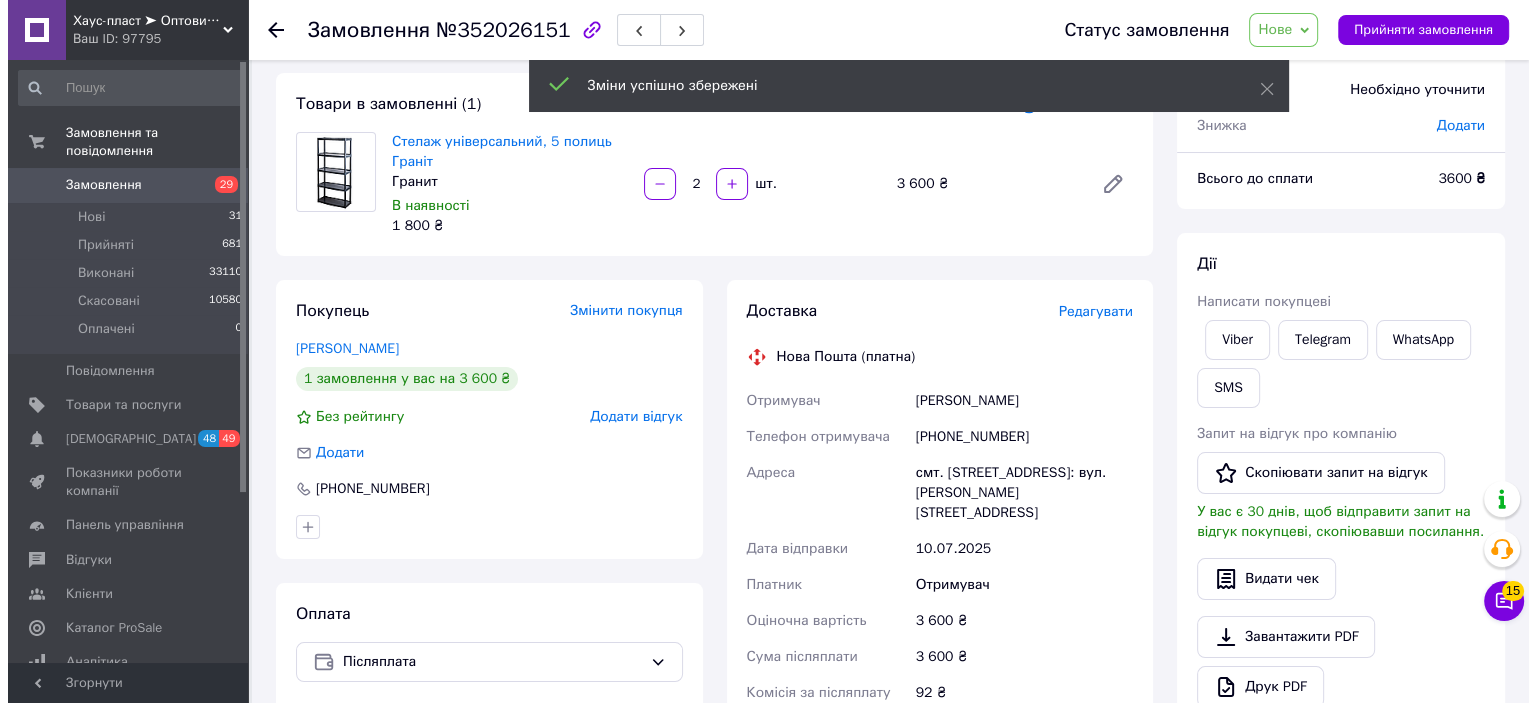 scroll, scrollTop: 200, scrollLeft: 0, axis: vertical 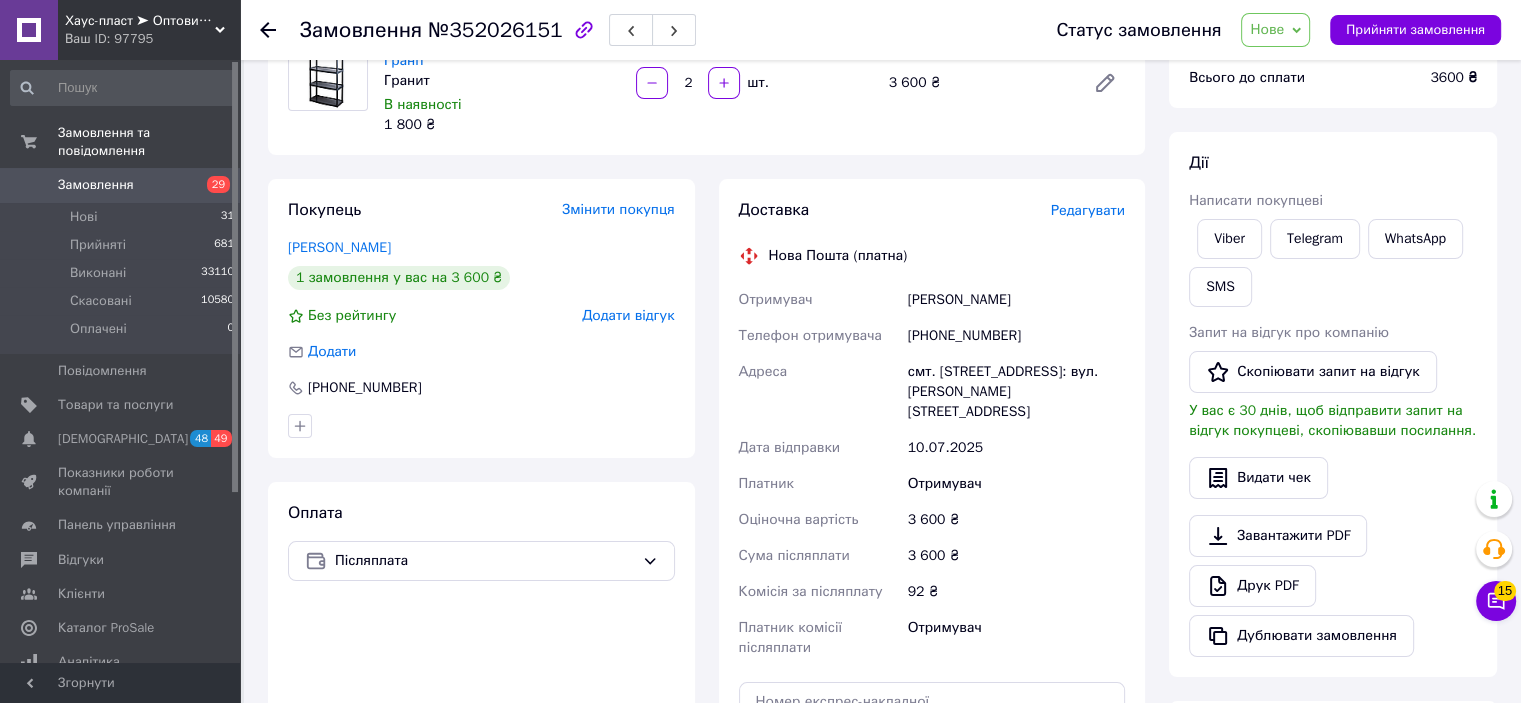 click on "Редагувати" at bounding box center [1088, 210] 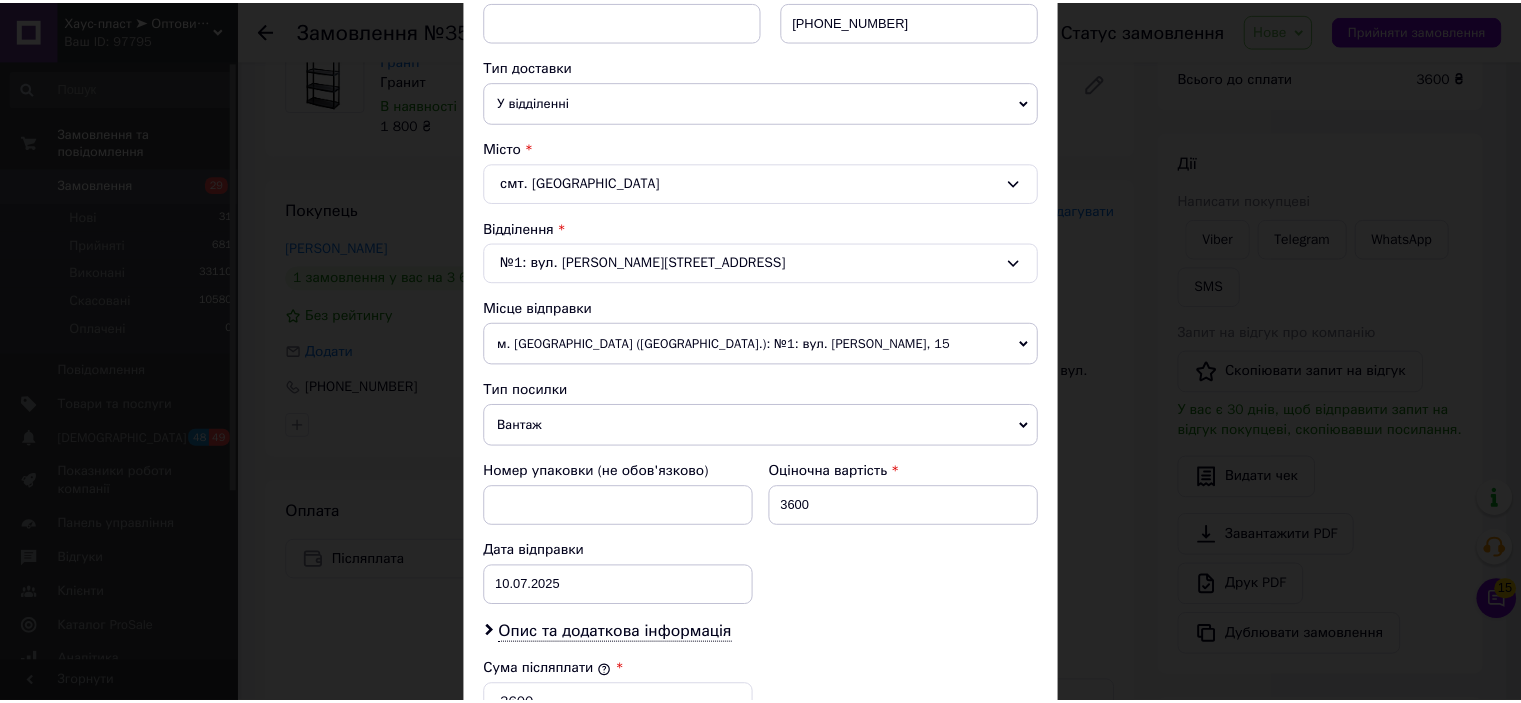scroll, scrollTop: 0, scrollLeft: 0, axis: both 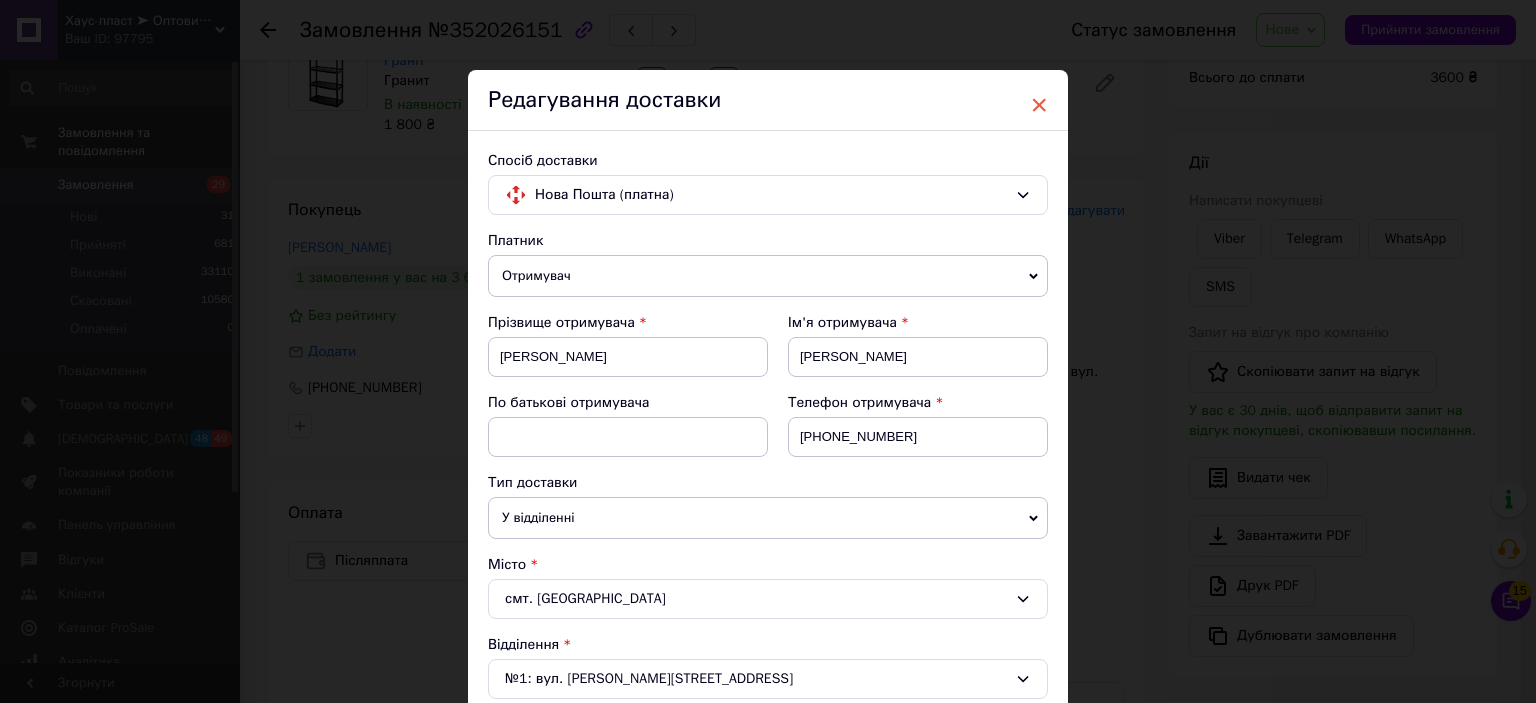 click on "×" at bounding box center (1039, 105) 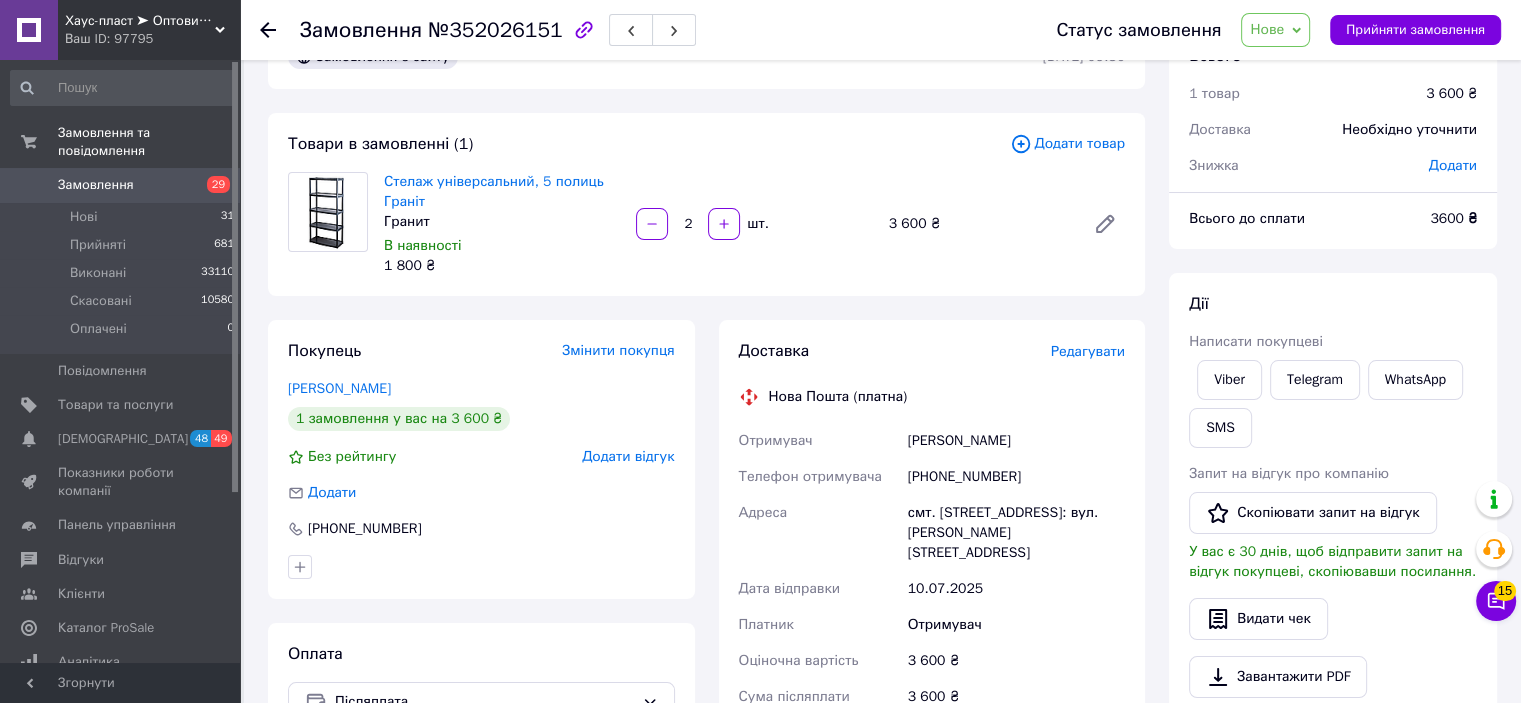scroll, scrollTop: 0, scrollLeft: 0, axis: both 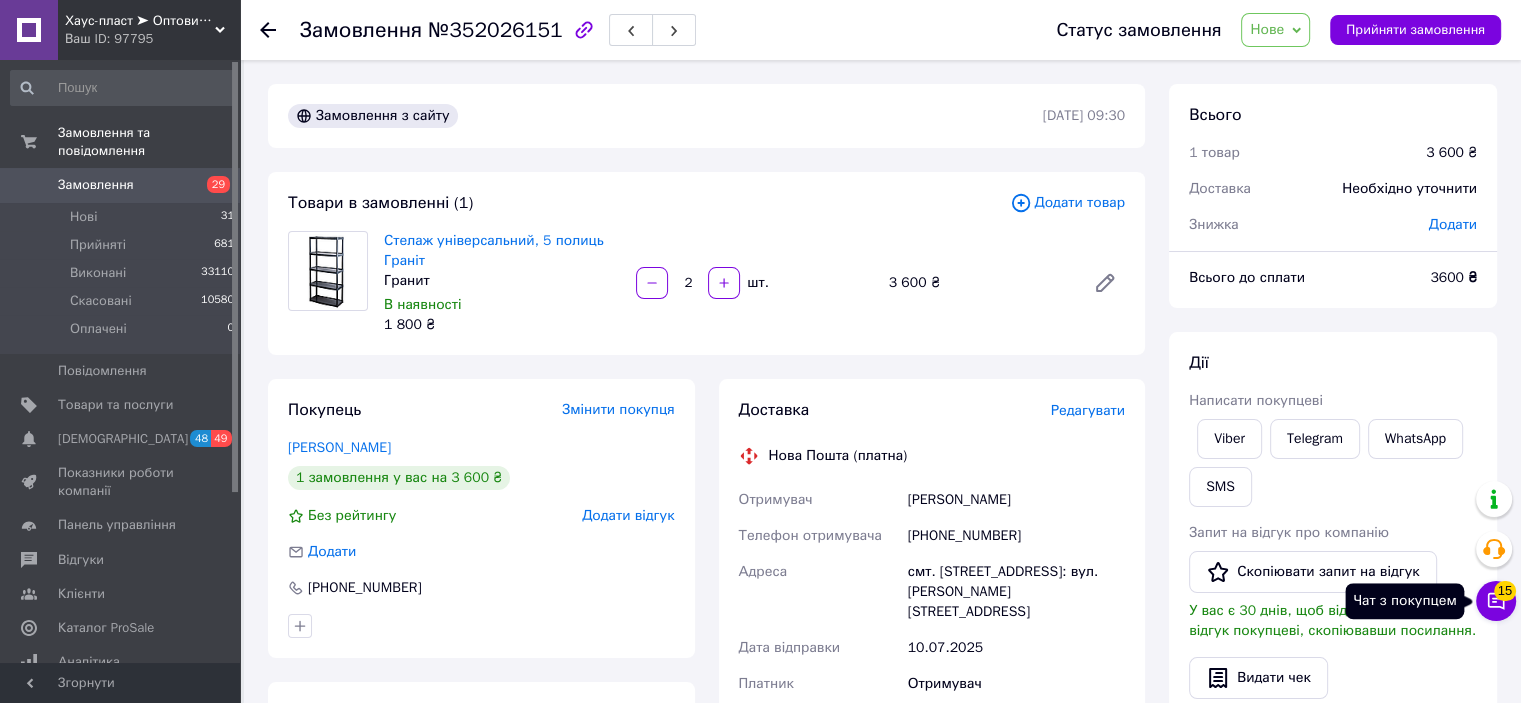click 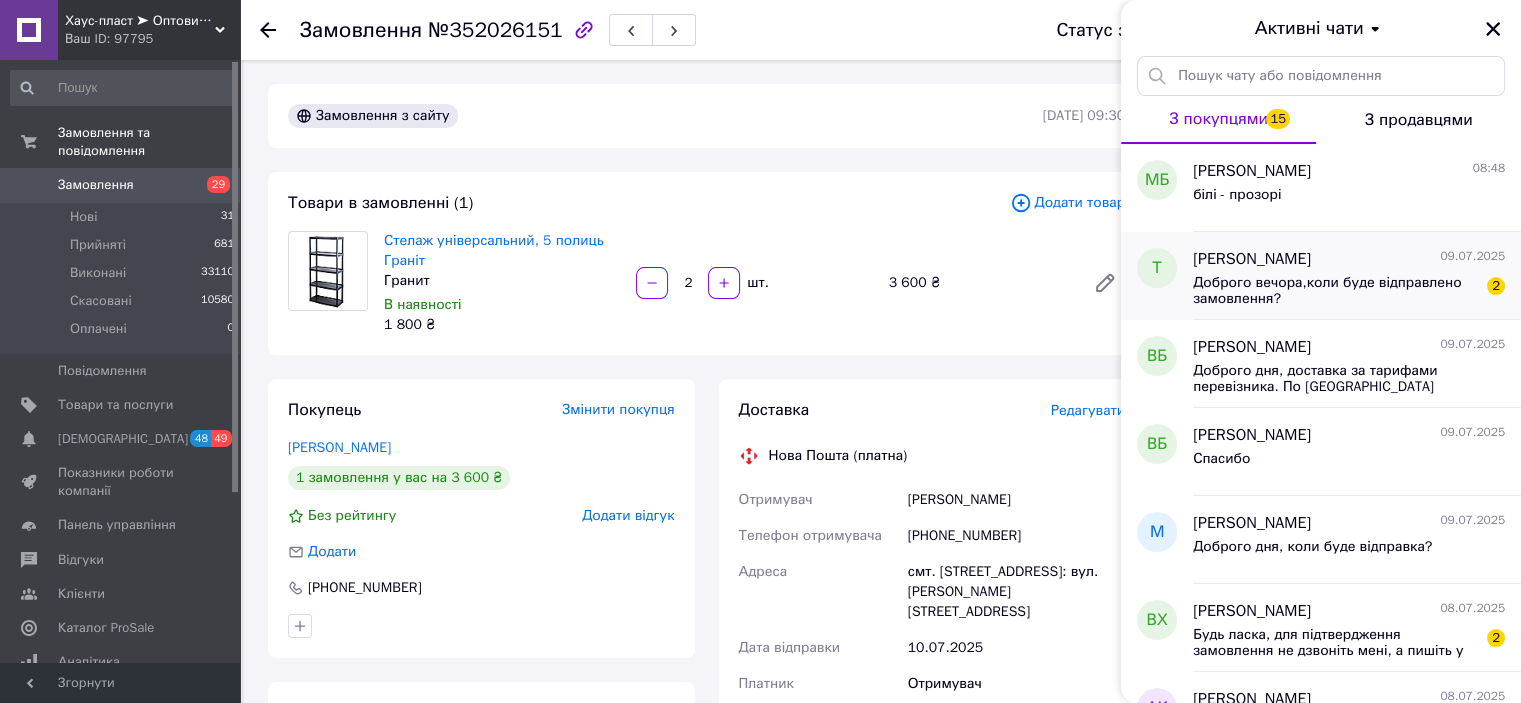 click on "Доброго вечора,коли буде відправлено замовлення?" at bounding box center [1335, 291] 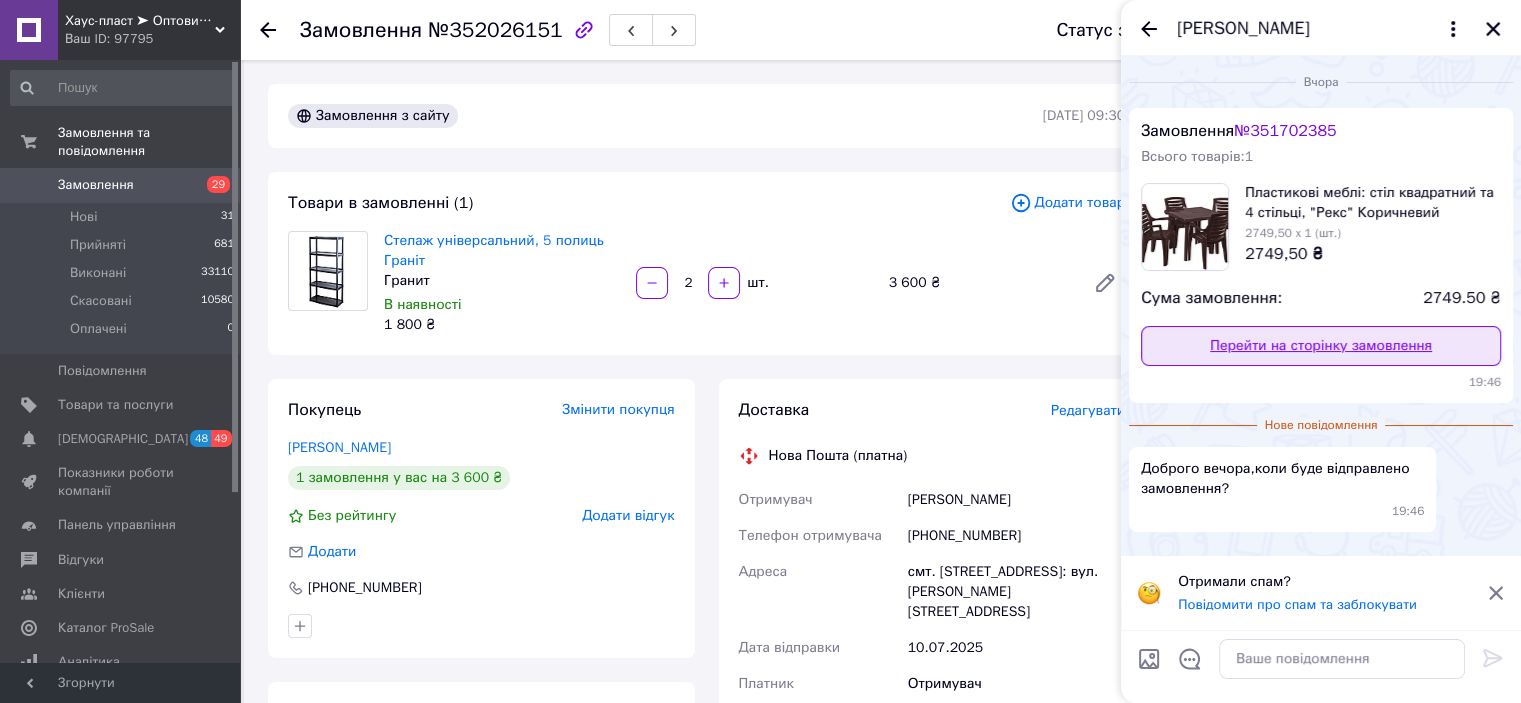 click on "Перейти на сторінку замовлення" at bounding box center (1321, 346) 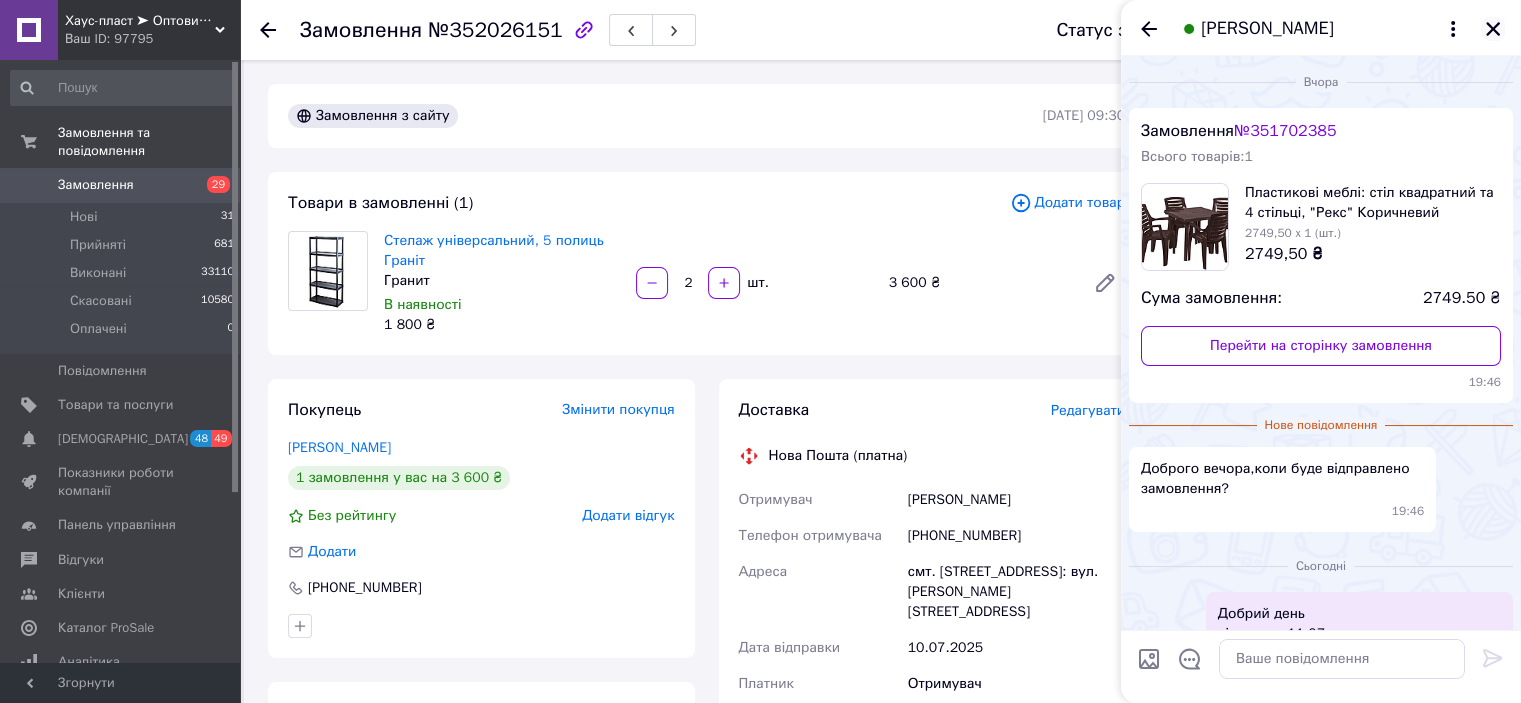 click 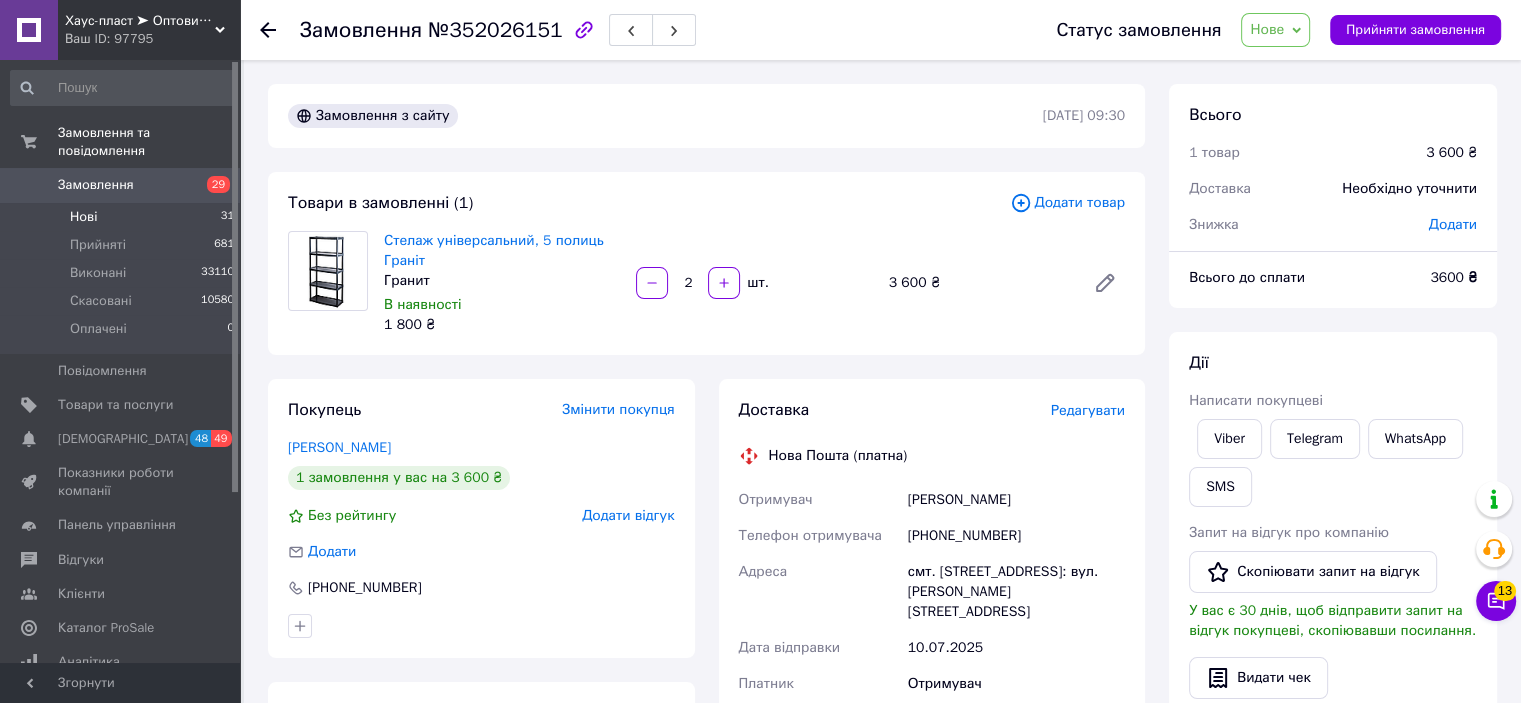 click on "Нові 31" at bounding box center [123, 217] 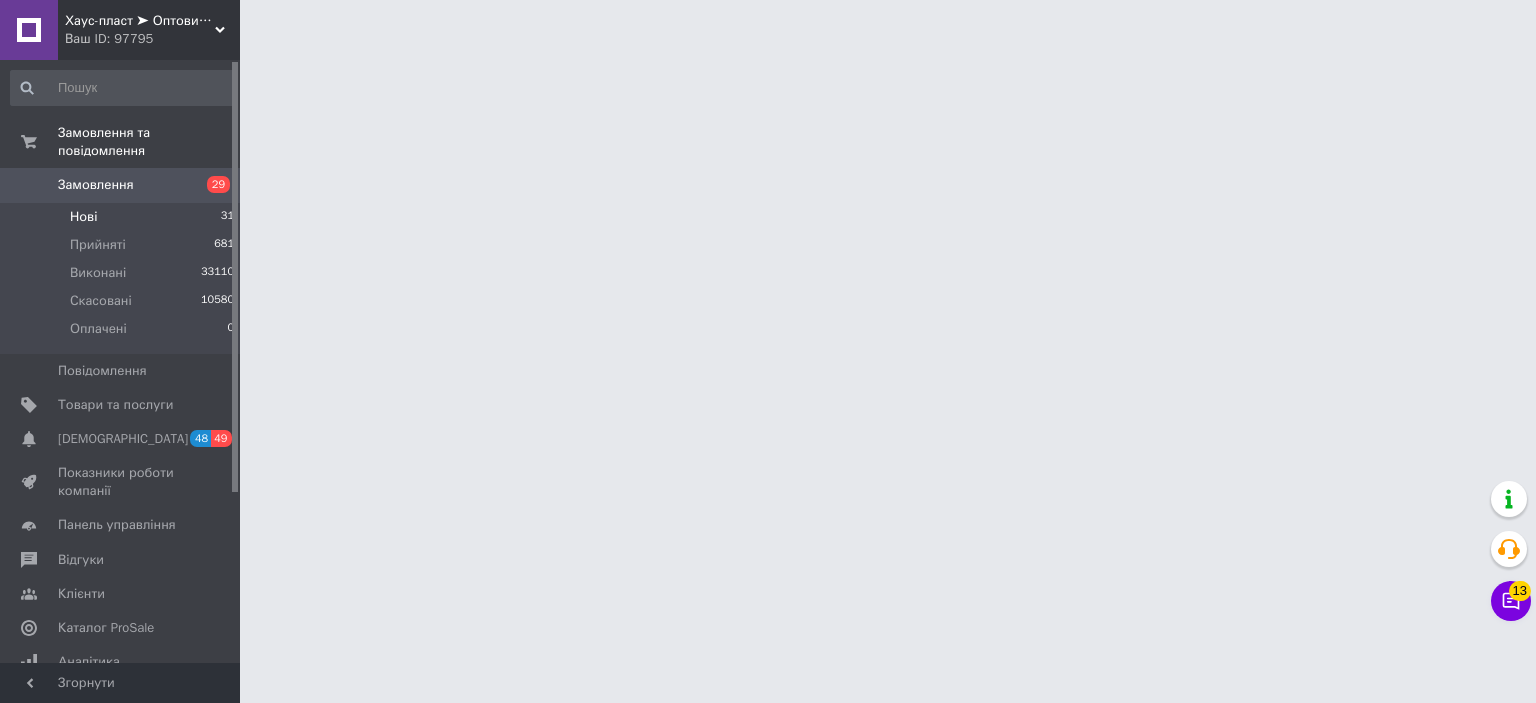 click on "Нові" at bounding box center [83, 217] 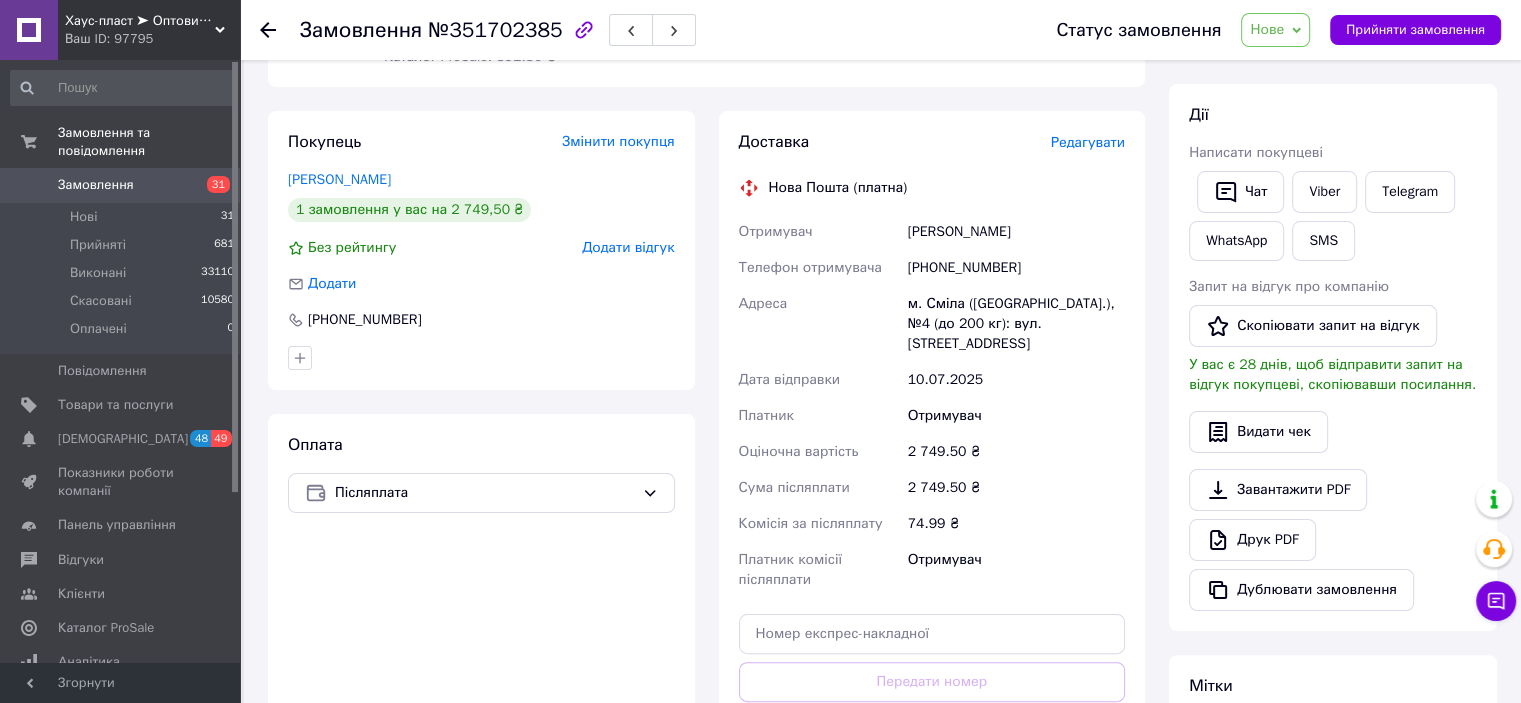 scroll, scrollTop: 400, scrollLeft: 0, axis: vertical 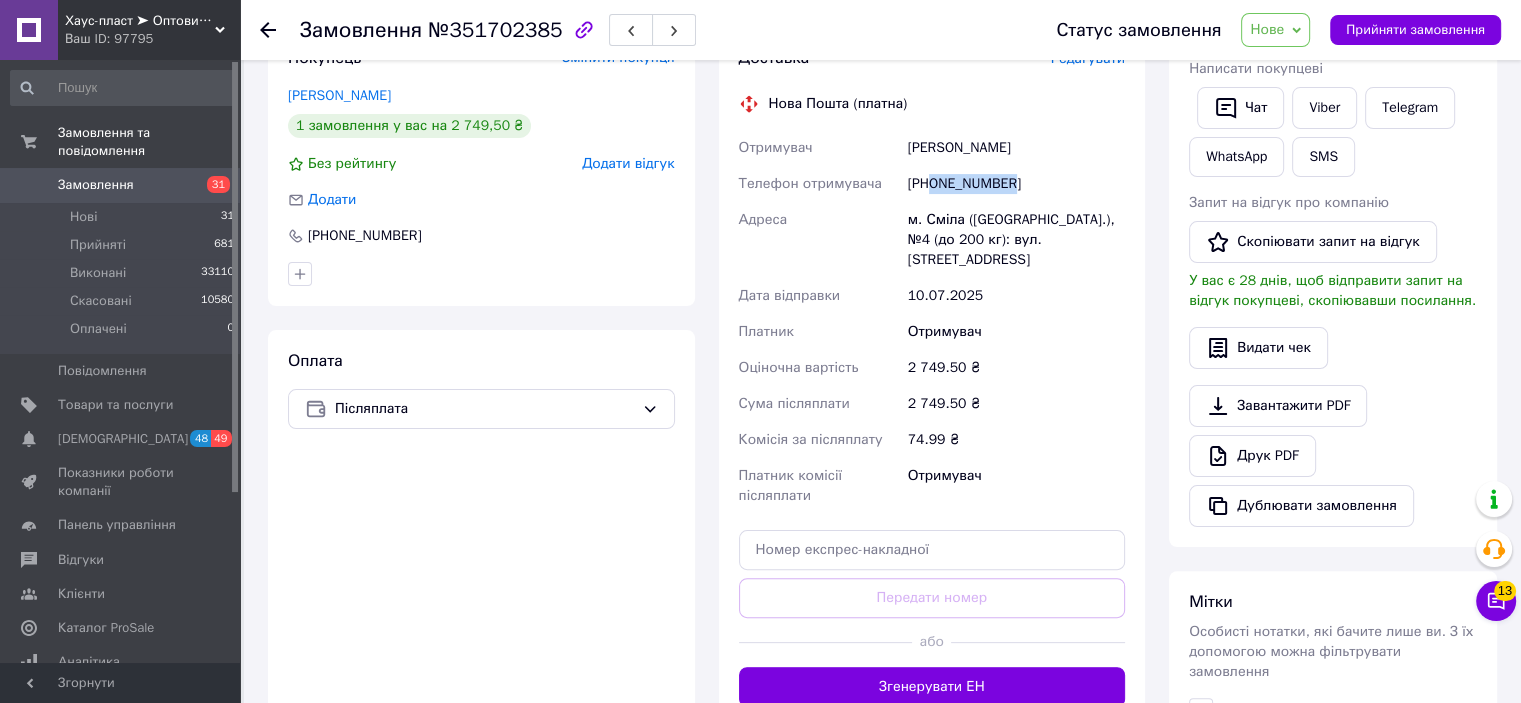 drag, startPoint x: 1016, startPoint y: 181, endPoint x: 934, endPoint y: 179, distance: 82.02438 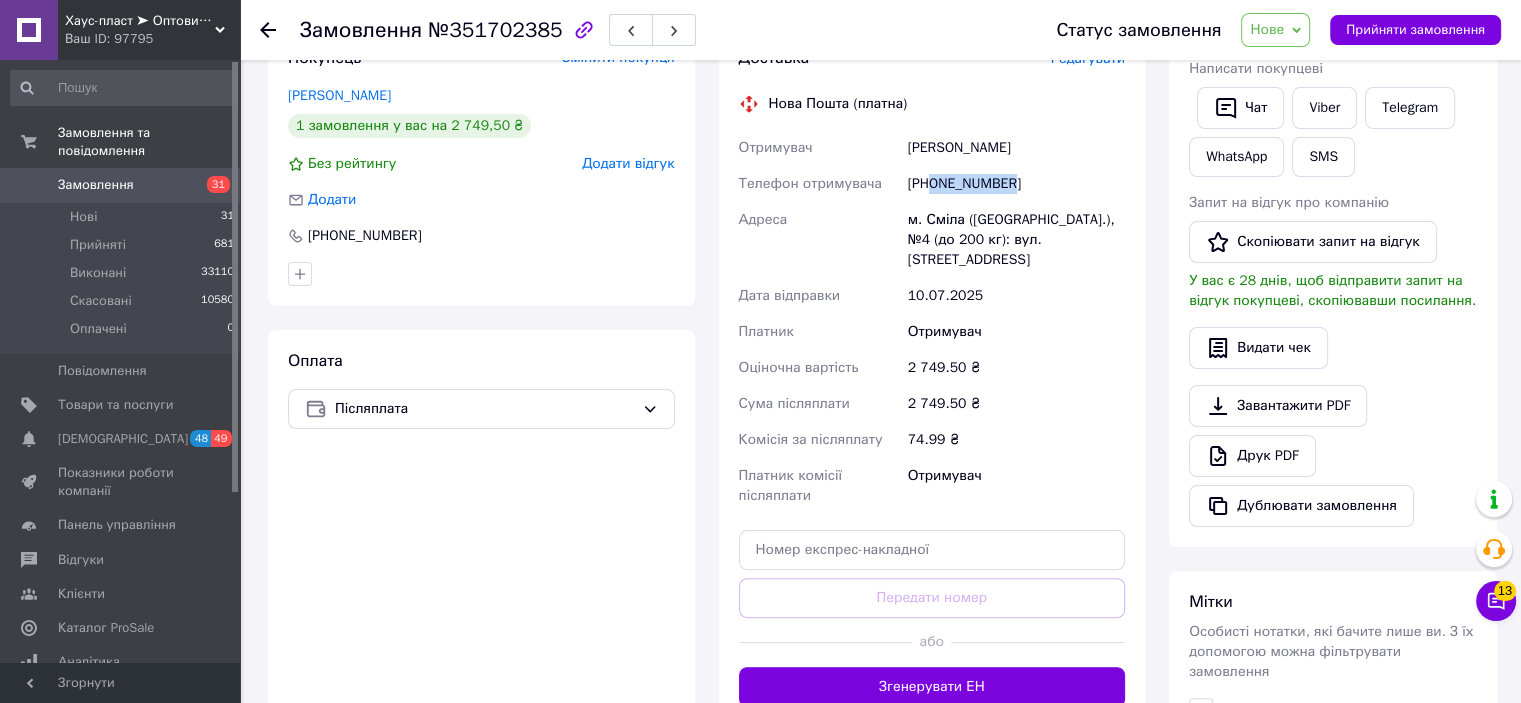 click on "[PHONE_NUMBER]" at bounding box center (1016, 184) 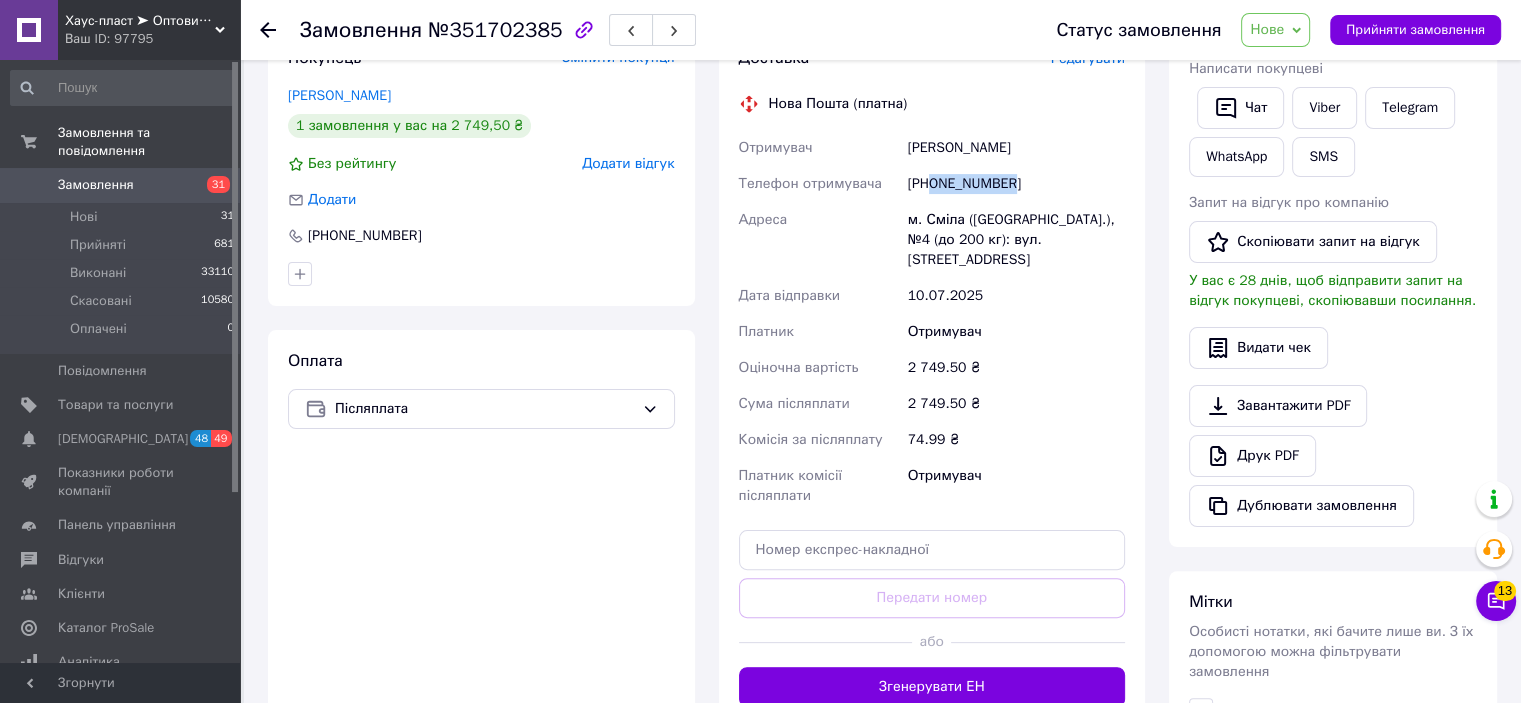 copy on "0634766673" 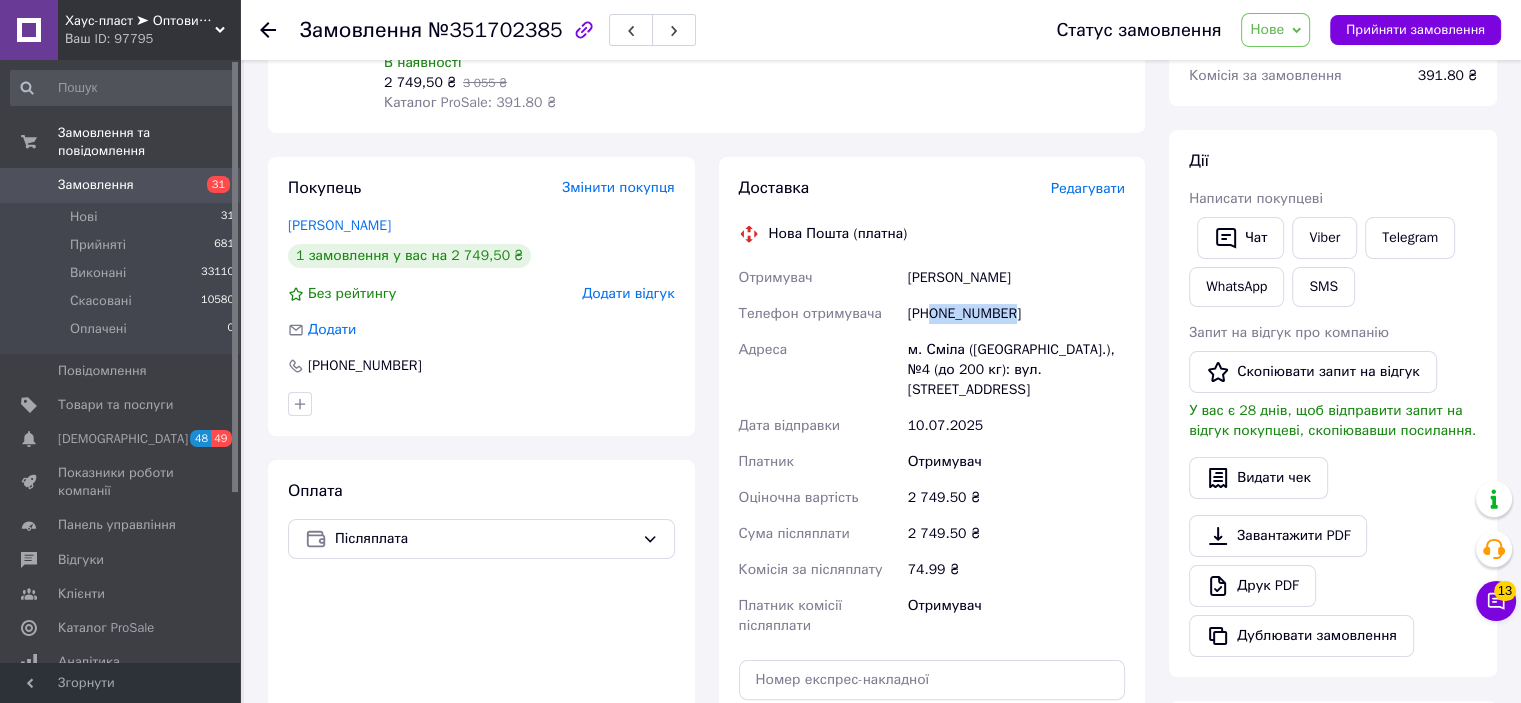 scroll, scrollTop: 100, scrollLeft: 0, axis: vertical 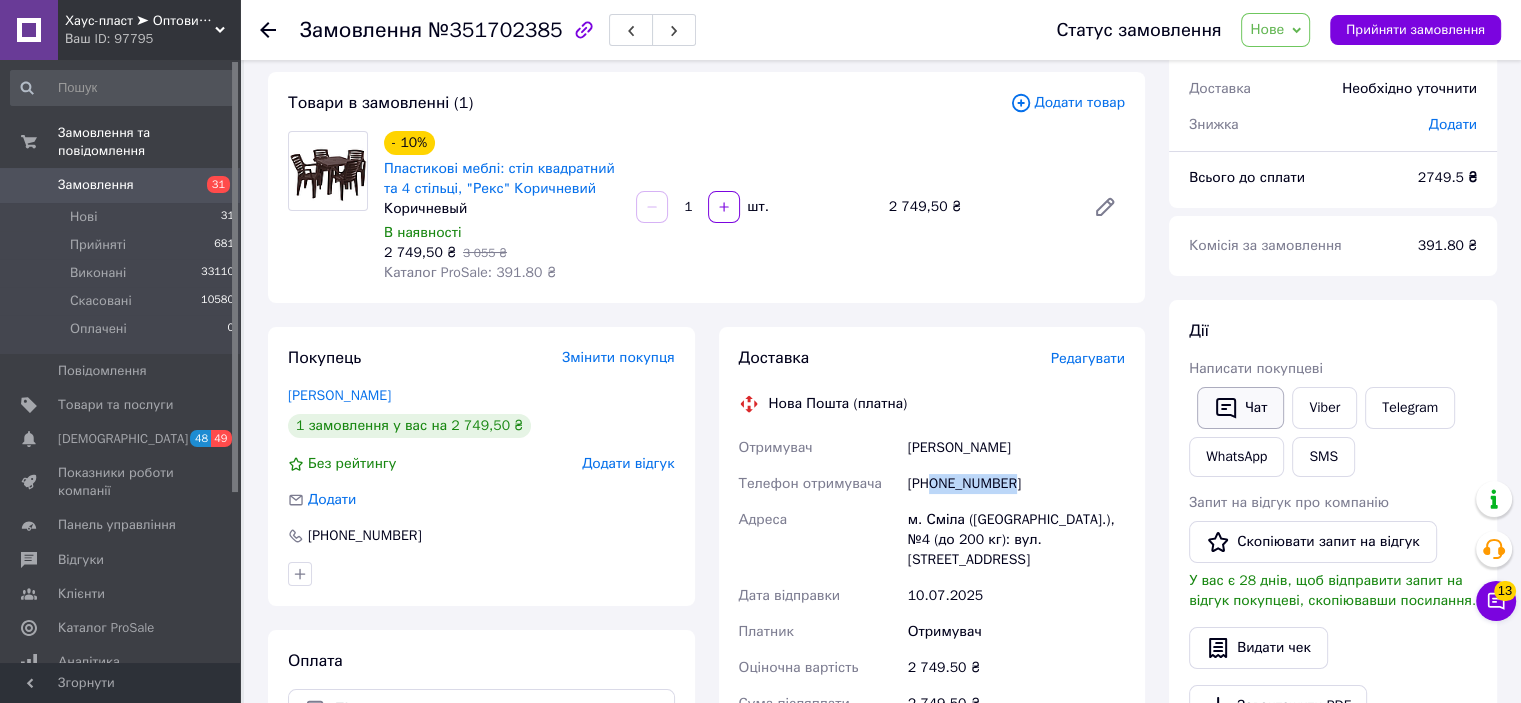 click on "Чат" at bounding box center [1240, 408] 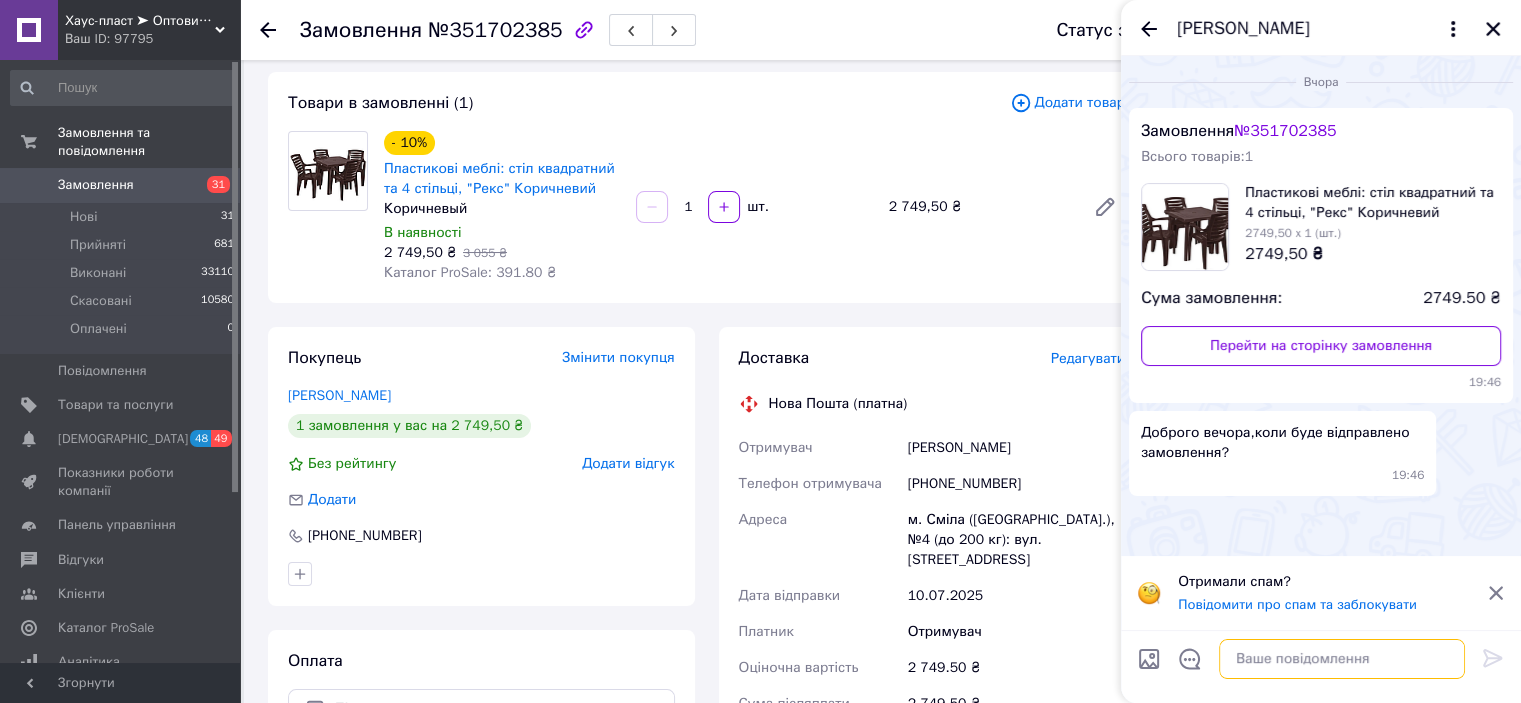 click at bounding box center (1342, 659) 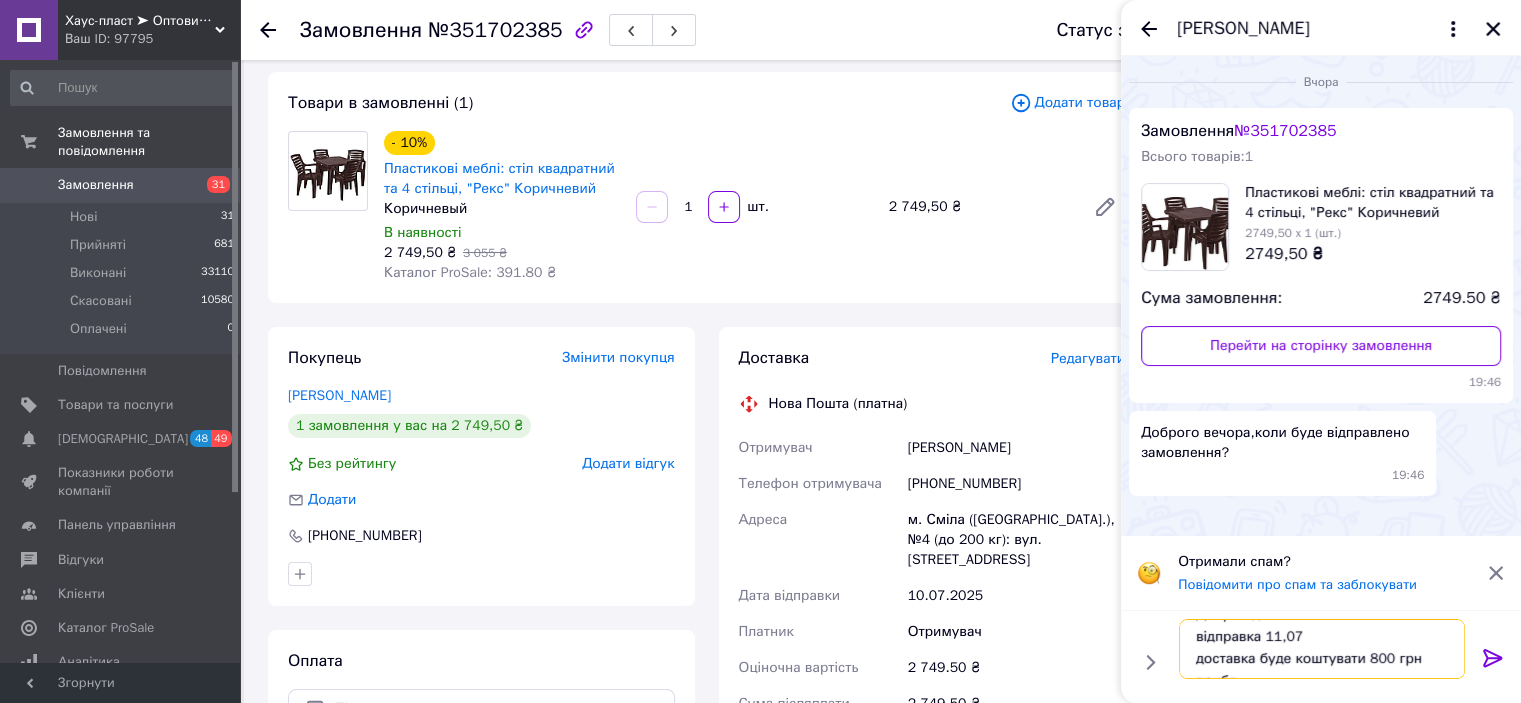 scroll, scrollTop: 36, scrollLeft: 0, axis: vertical 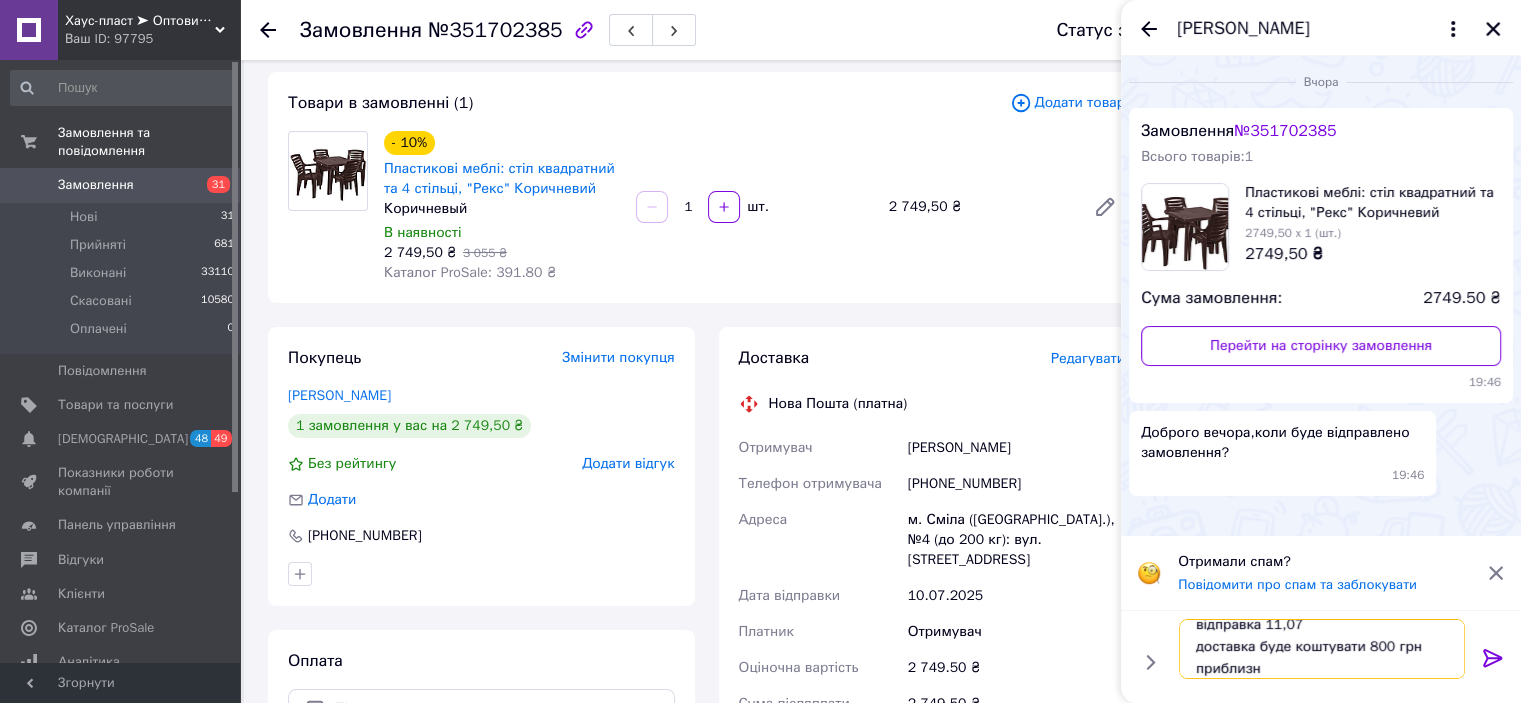 type on "Добрий день
відправка 11,07
доставка буде коштувати 800 грн приблизно" 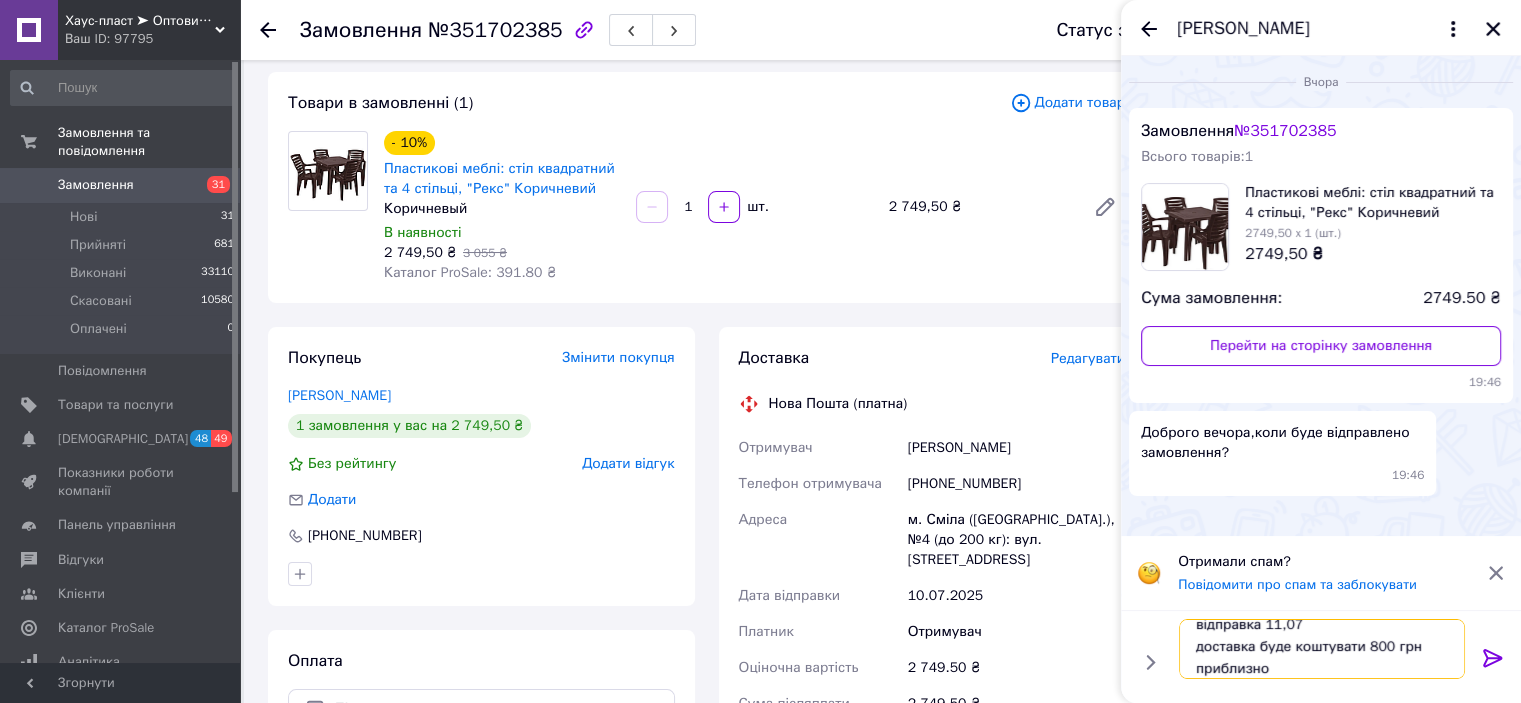 type 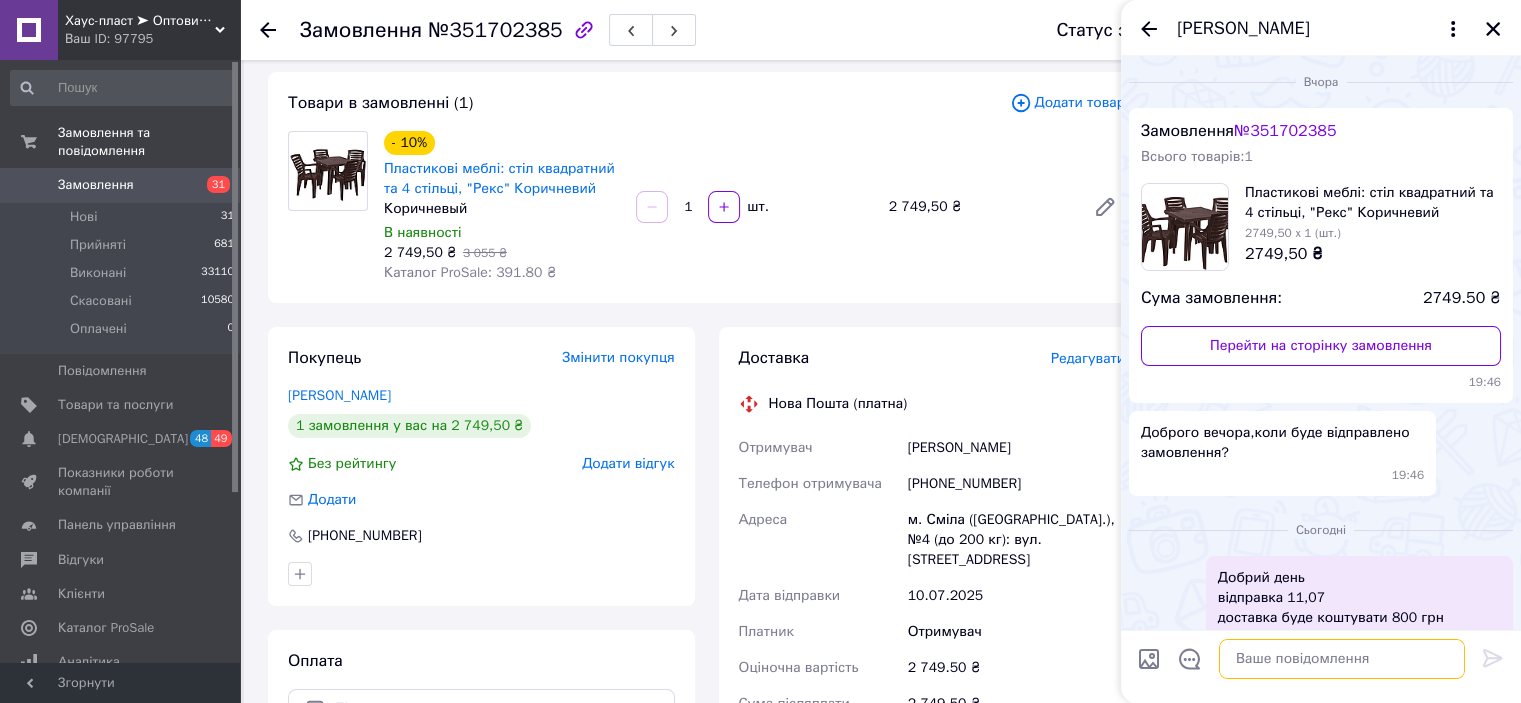 scroll, scrollTop: 0, scrollLeft: 0, axis: both 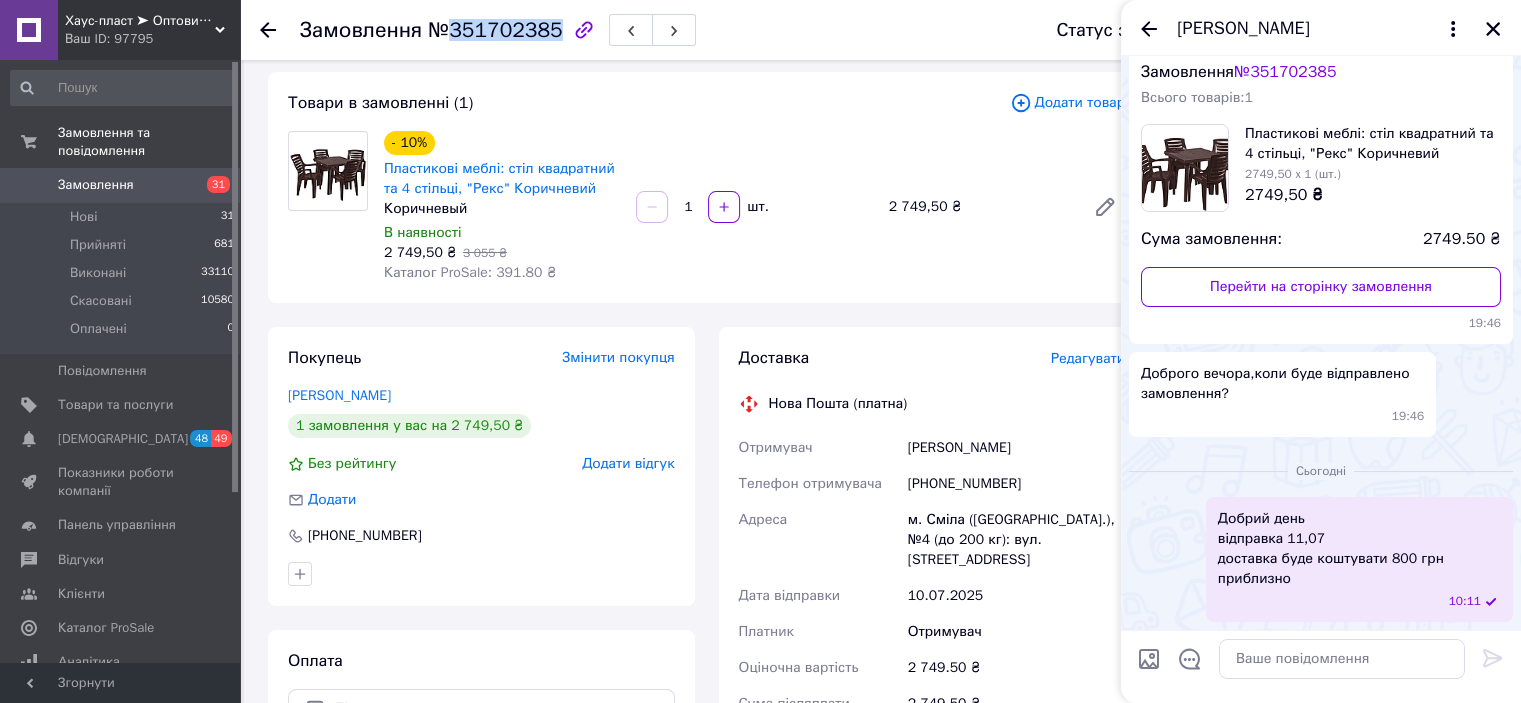 drag, startPoint x: 452, startPoint y: 28, endPoint x: 544, endPoint y: 24, distance: 92.086914 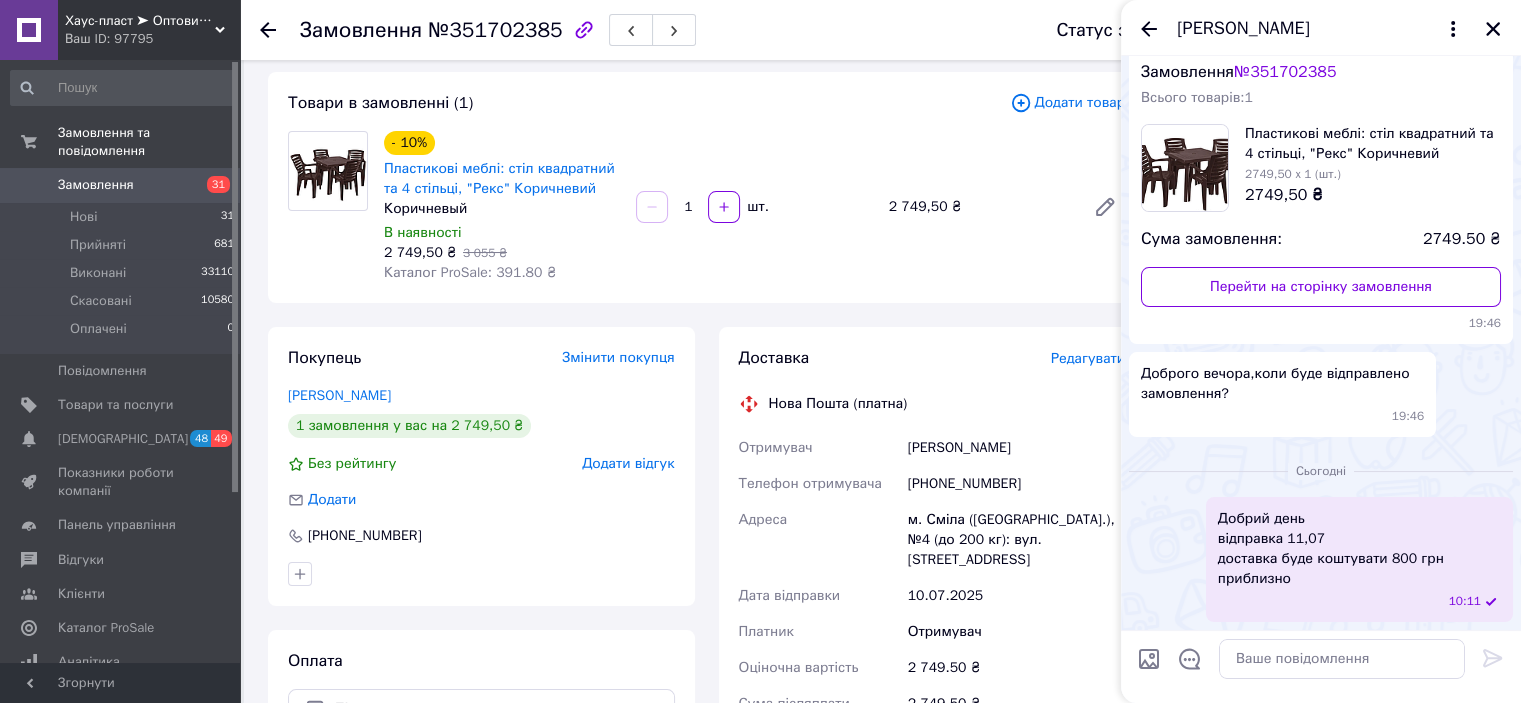 click on "Доброго вечора,коли буде відправлено замовлення? 19:46" at bounding box center (1321, 394) 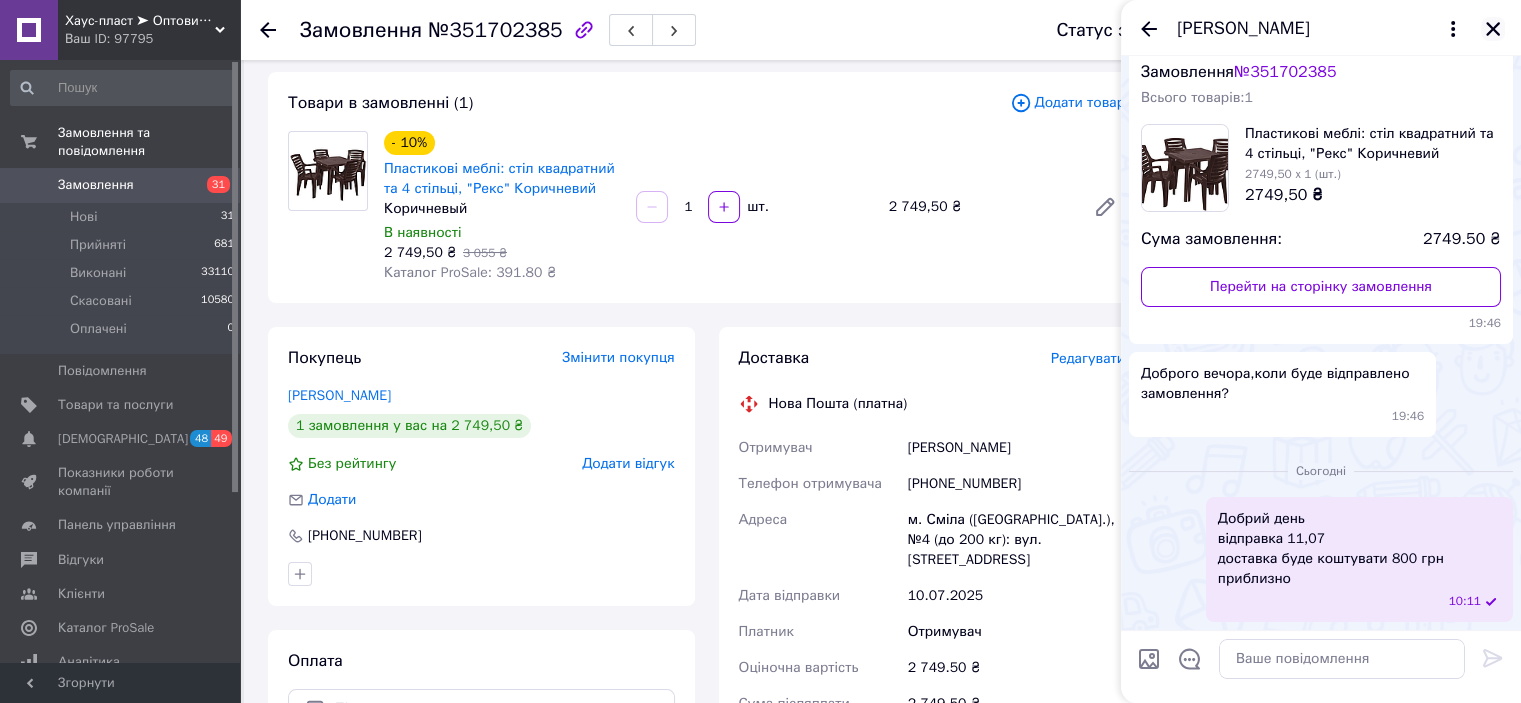 click 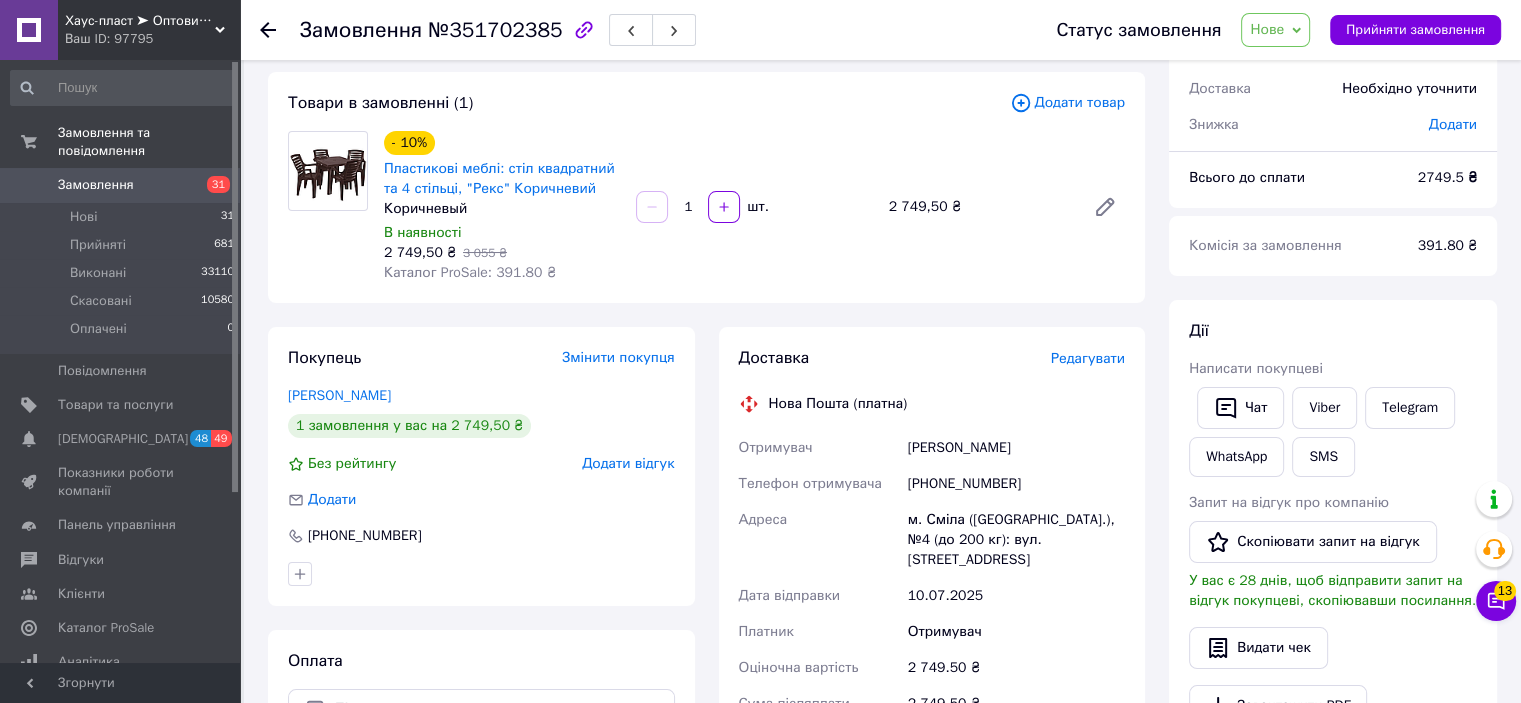 click on "Нове" at bounding box center (1267, 29) 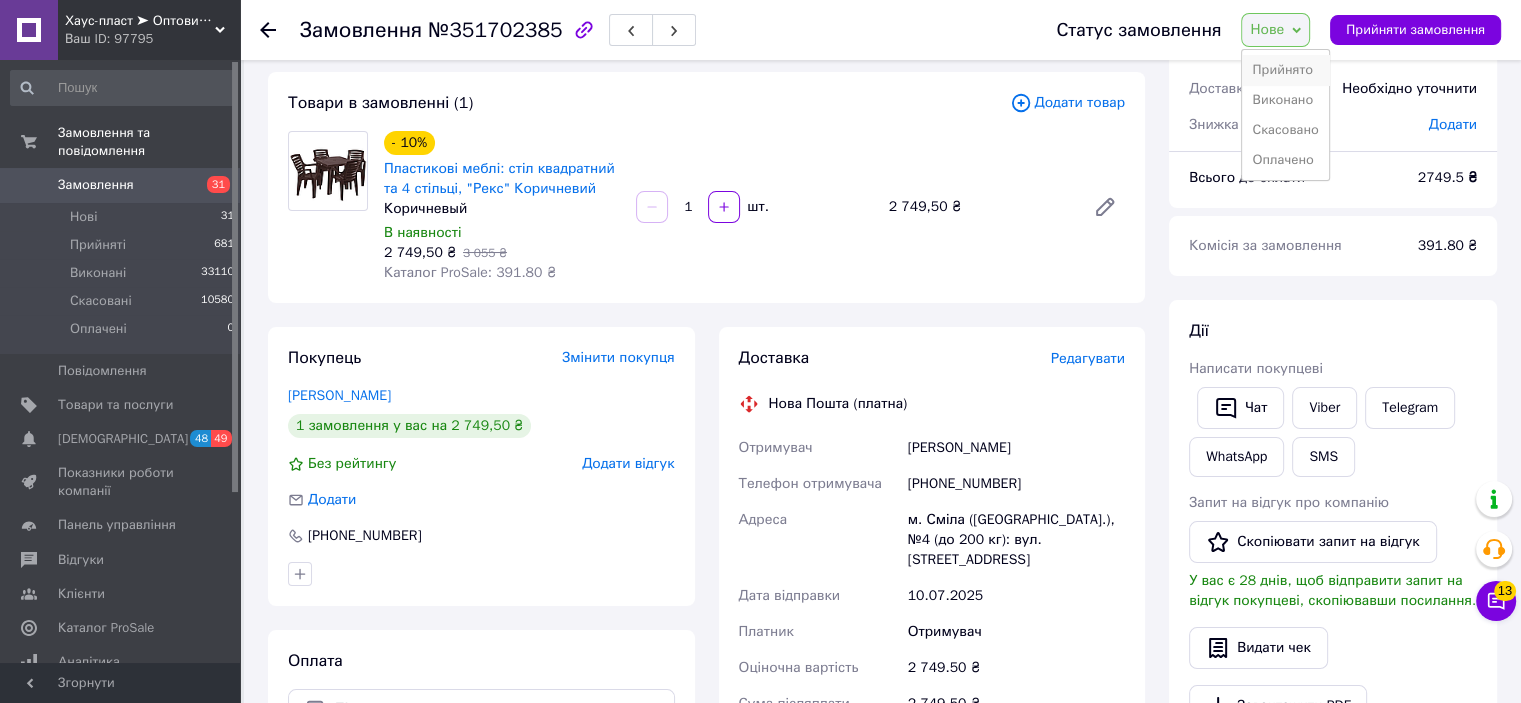 click on "Прийнято" at bounding box center [1285, 70] 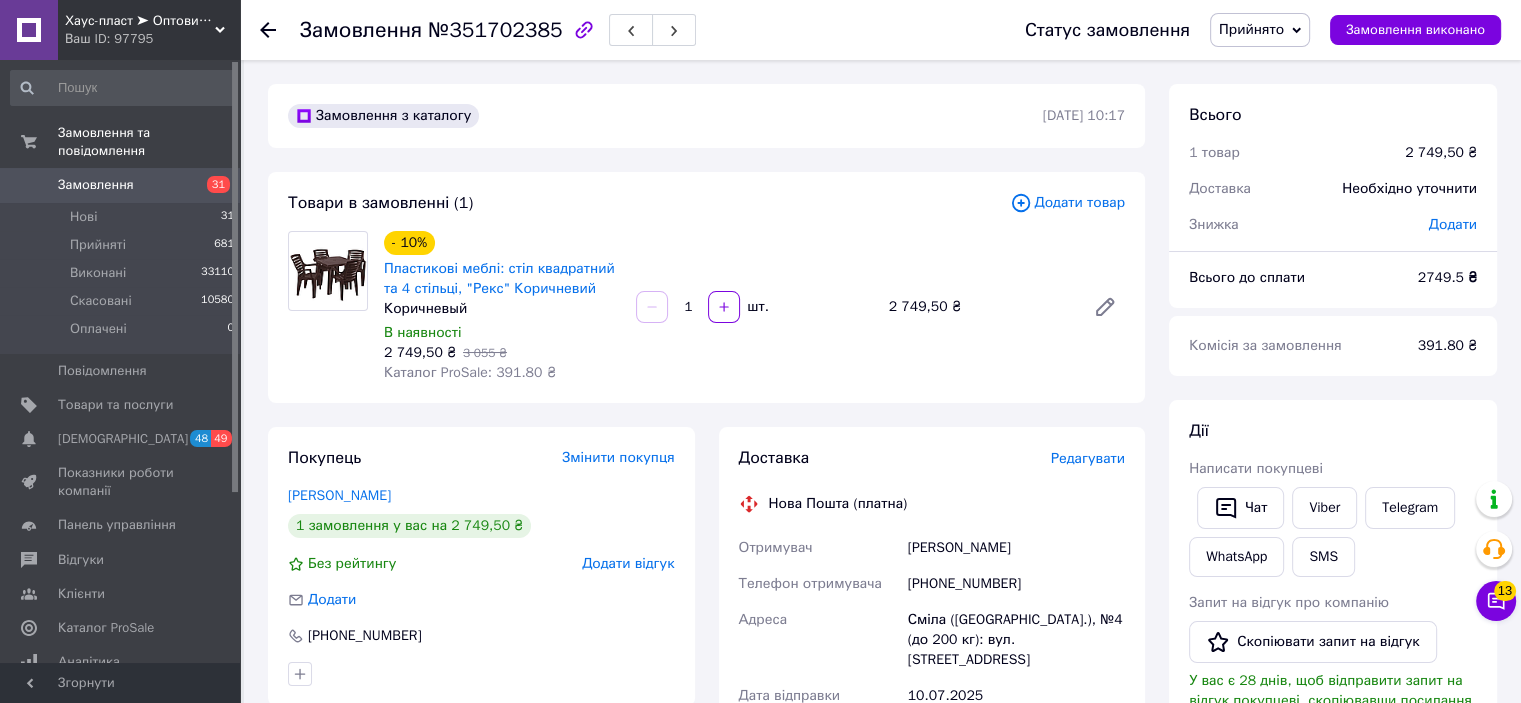 scroll, scrollTop: 500, scrollLeft: 0, axis: vertical 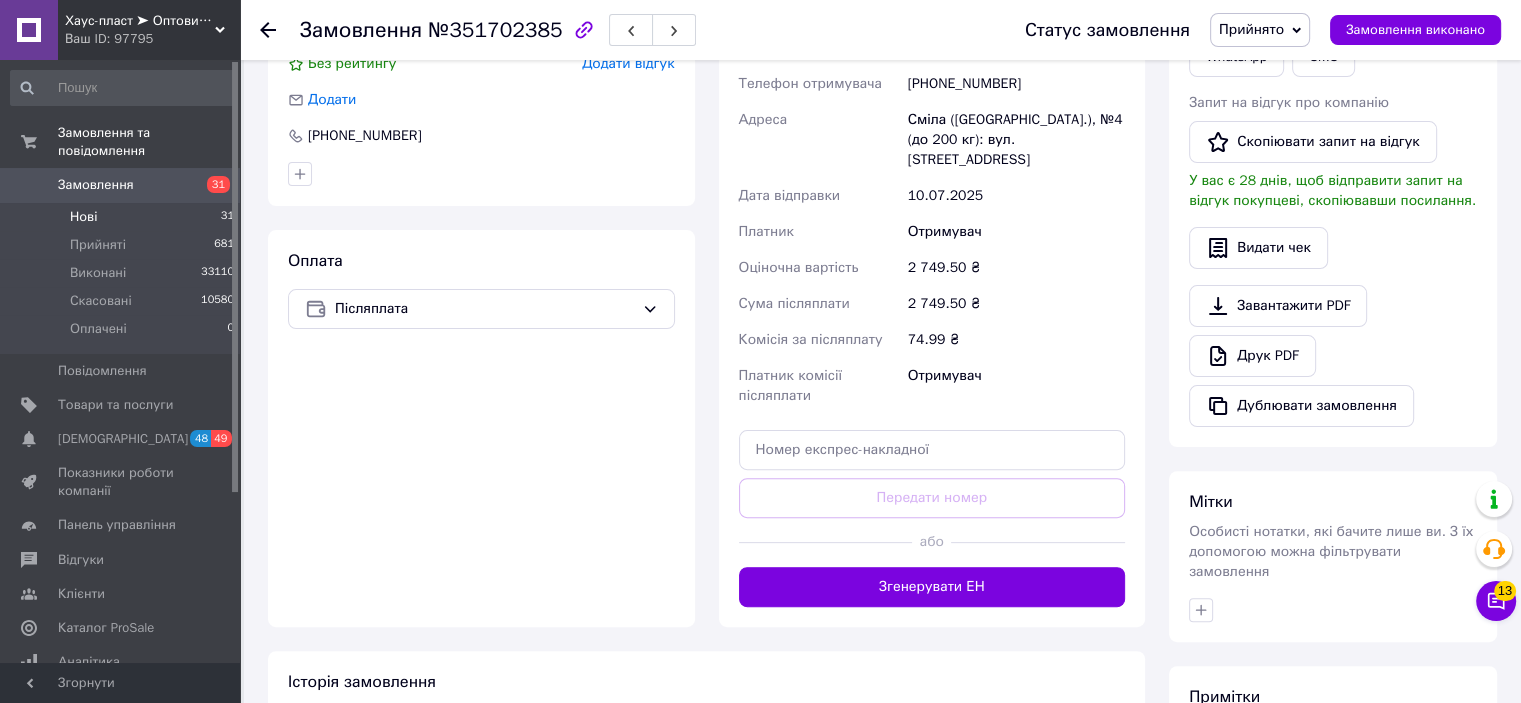 click on "Нові" at bounding box center (83, 217) 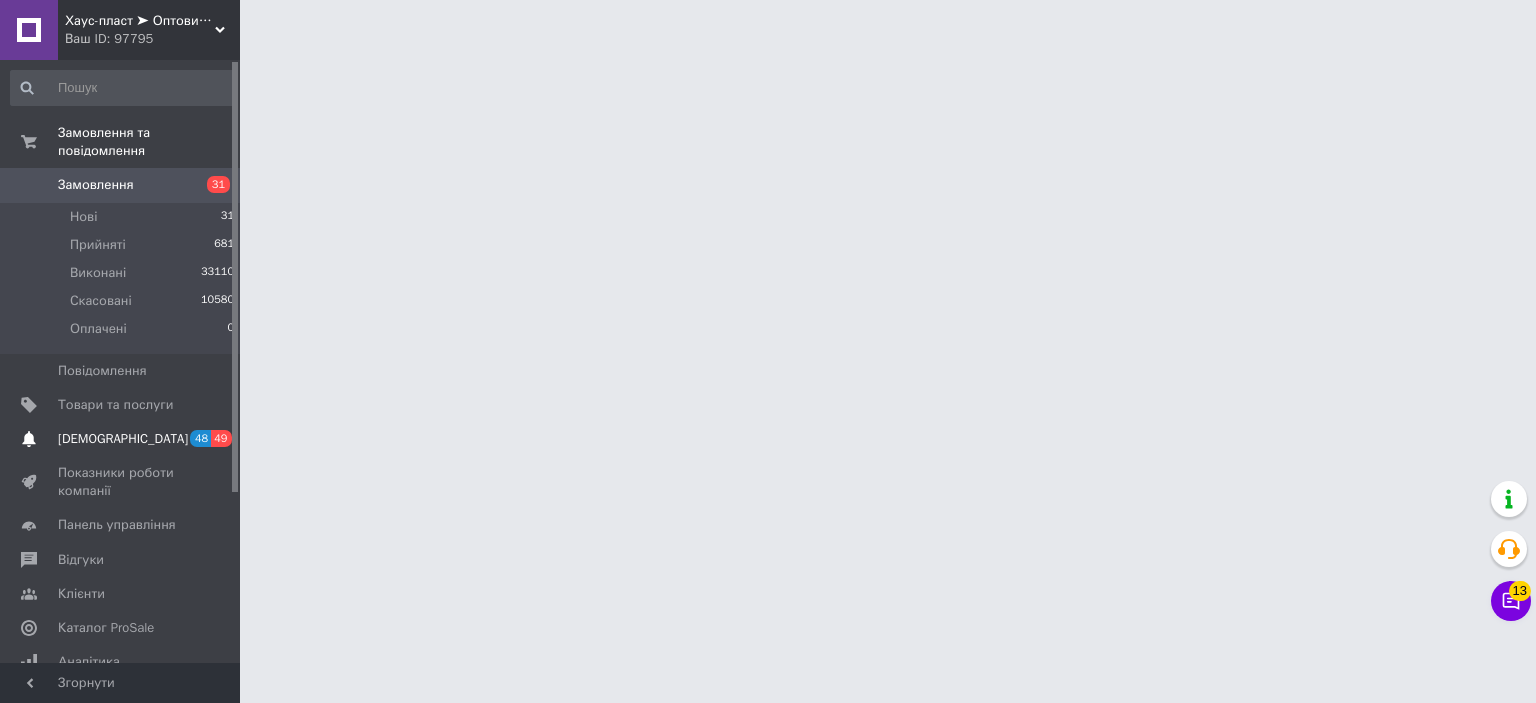 click on "[DEMOGRAPHIC_DATA]" at bounding box center (123, 439) 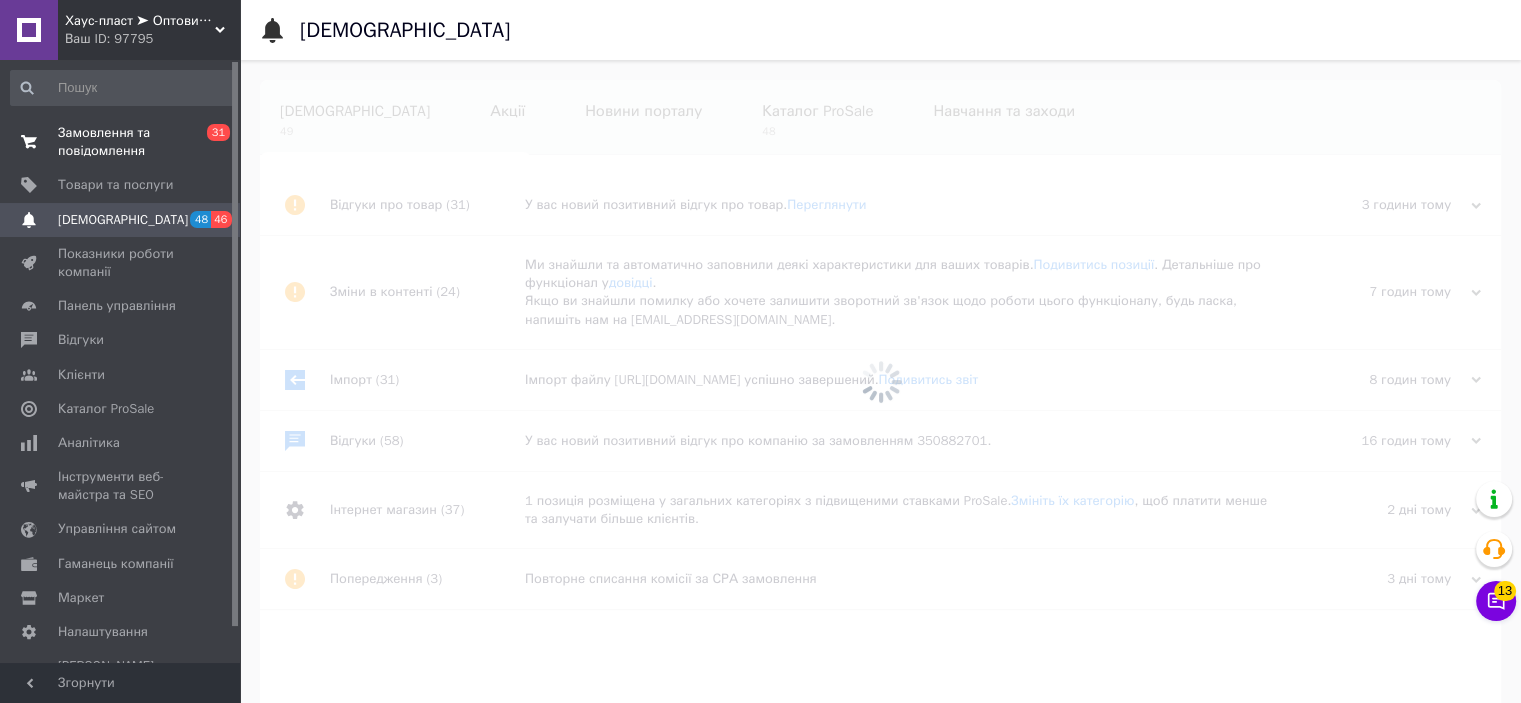 click on "Замовлення та повідомлення" at bounding box center (121, 142) 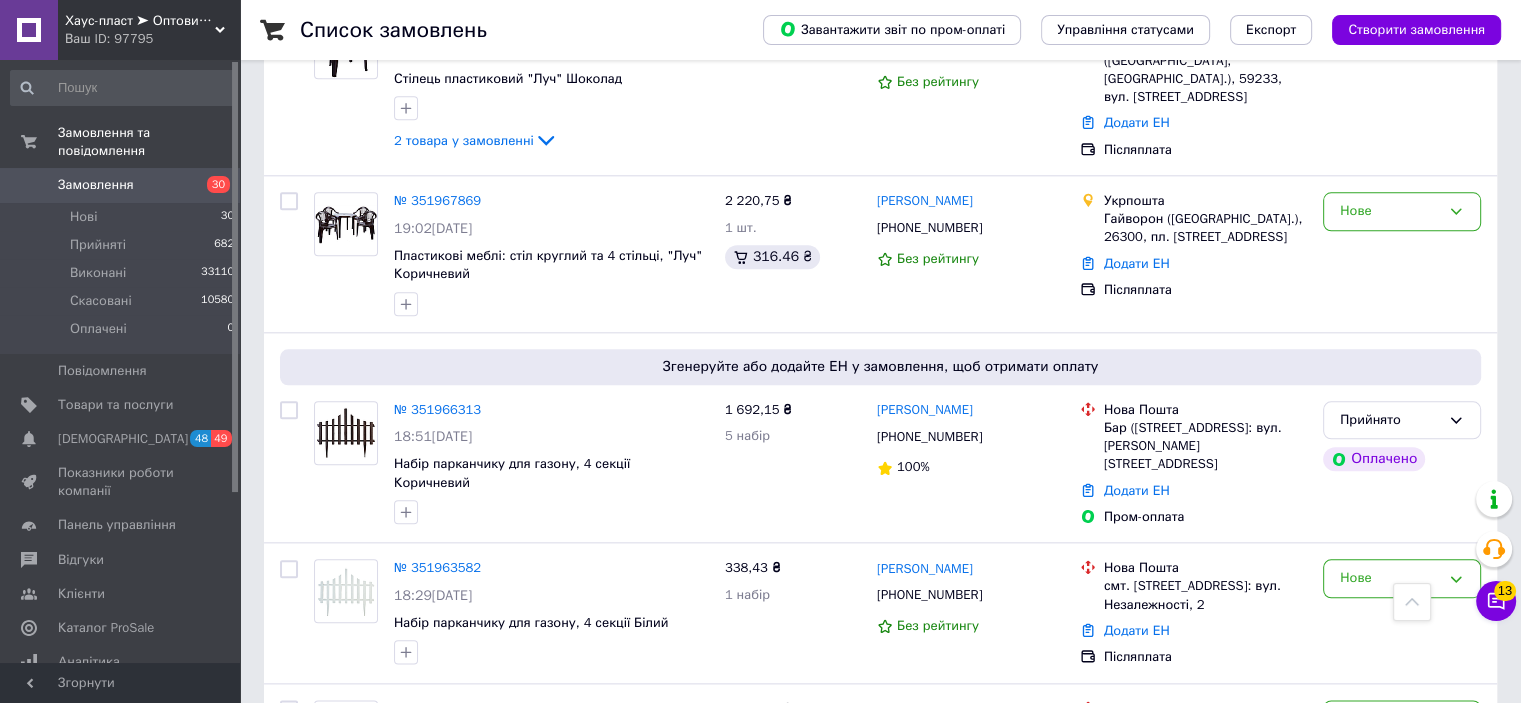 scroll, scrollTop: 2300, scrollLeft: 0, axis: vertical 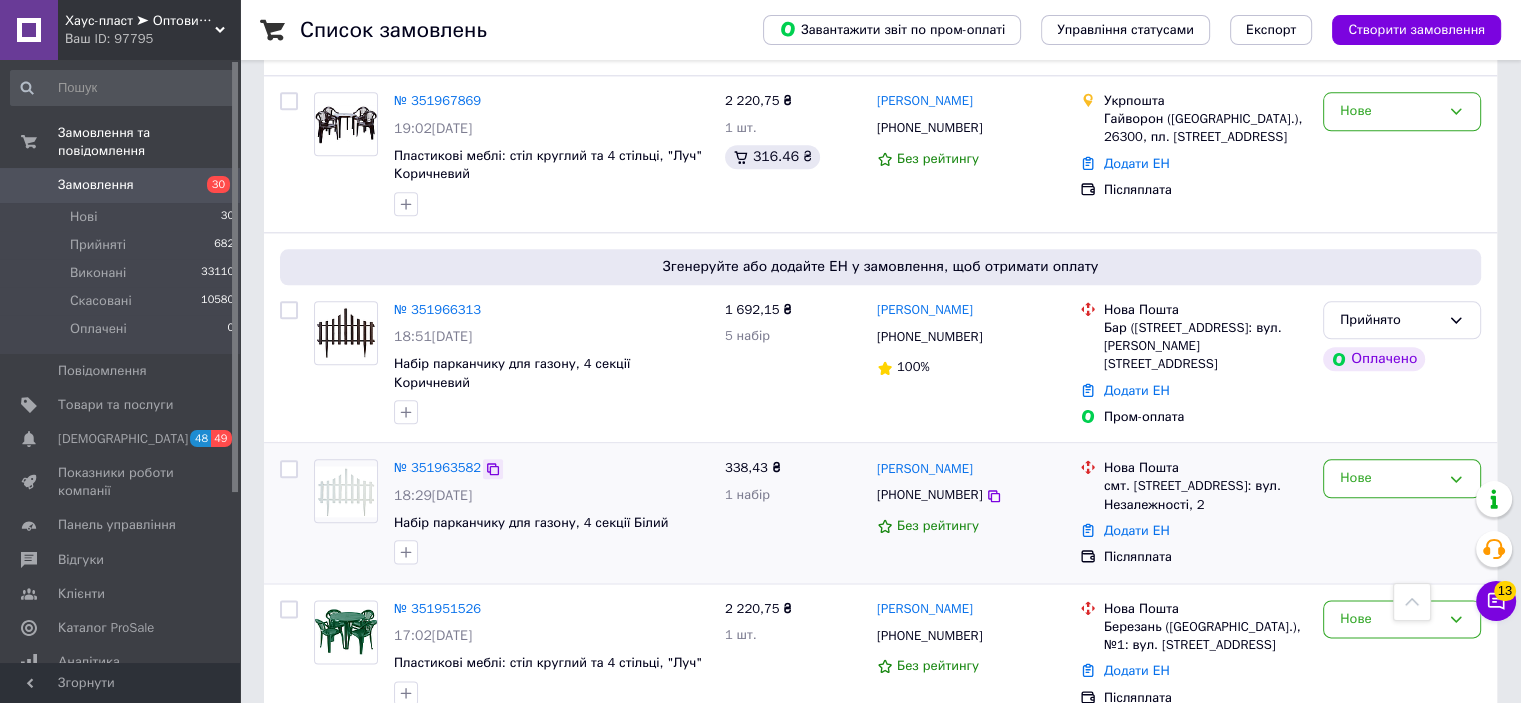 click 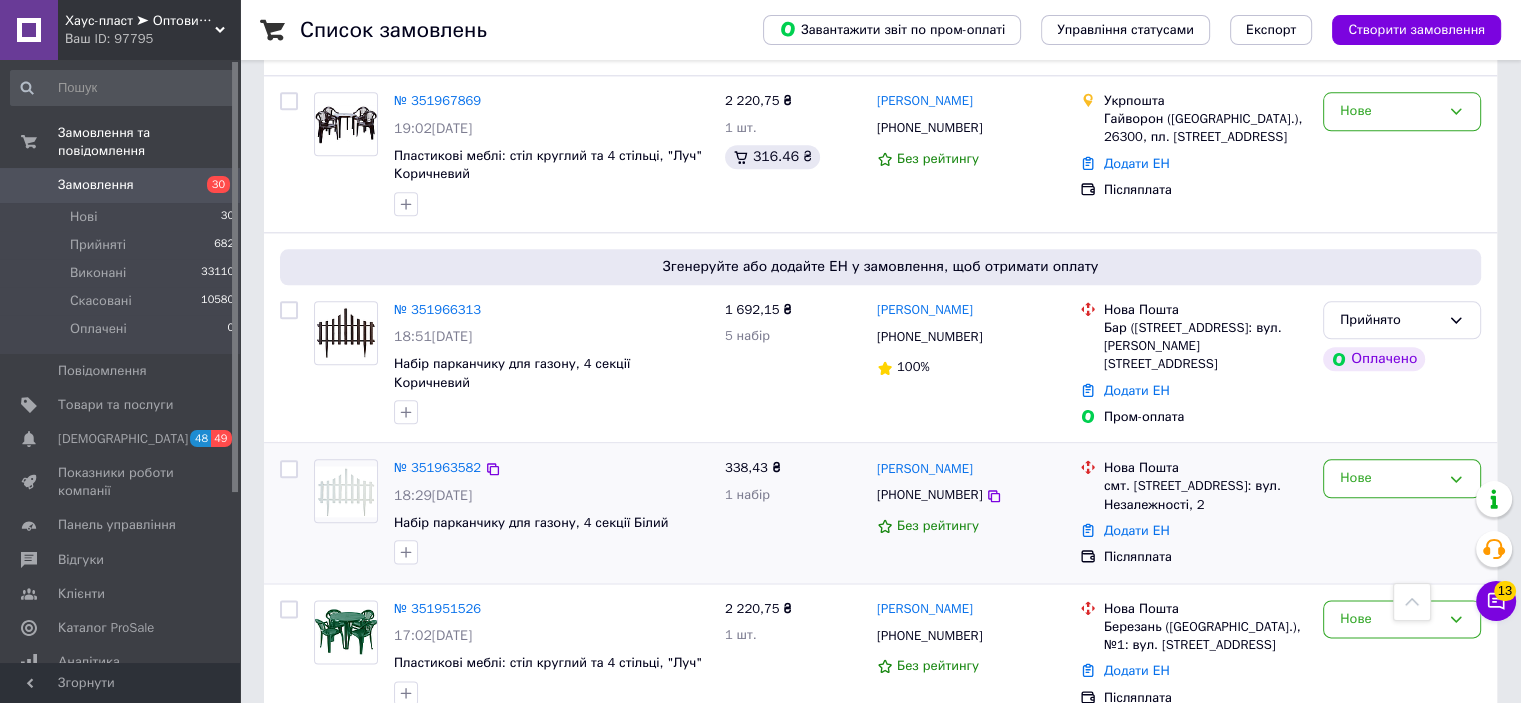 click on "Нове" at bounding box center [1402, 512] 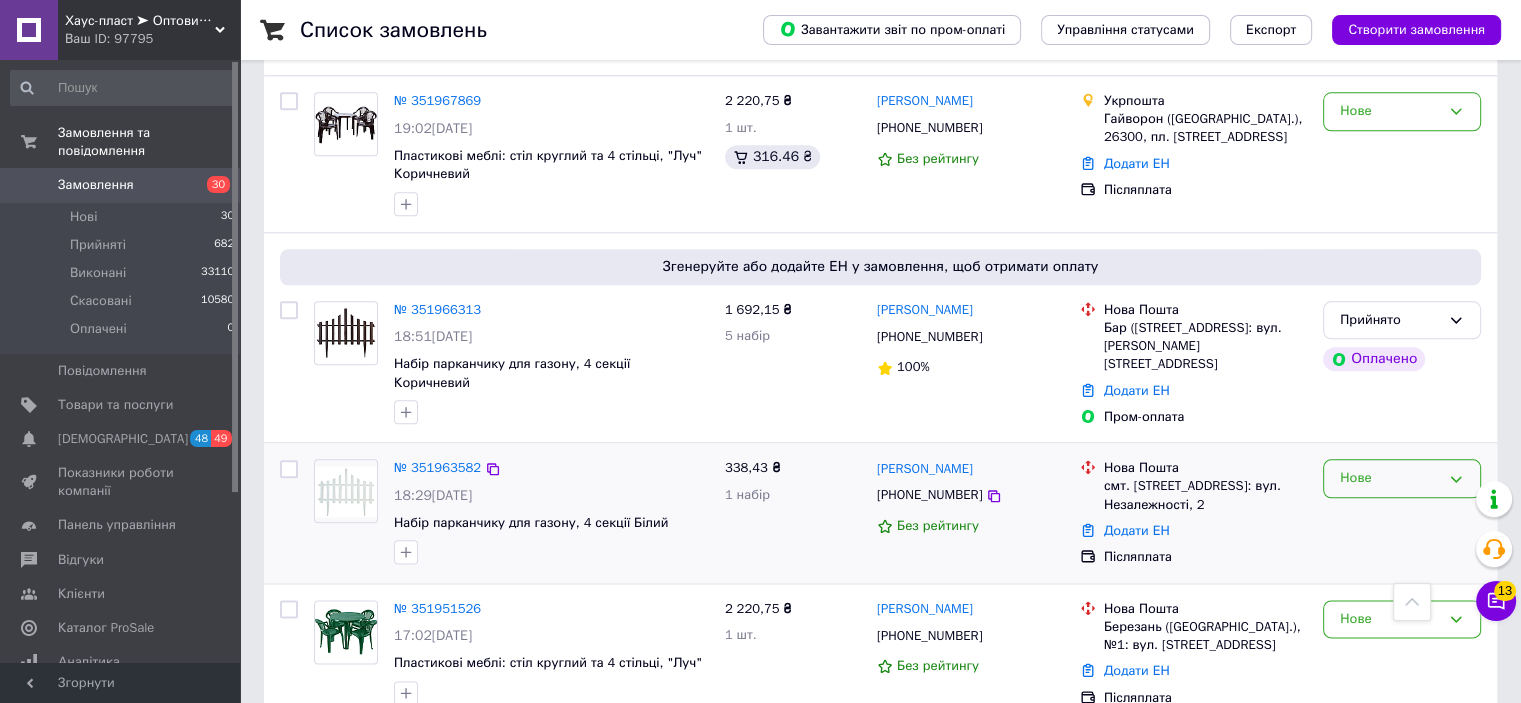 click on "Нове" at bounding box center (1390, 478) 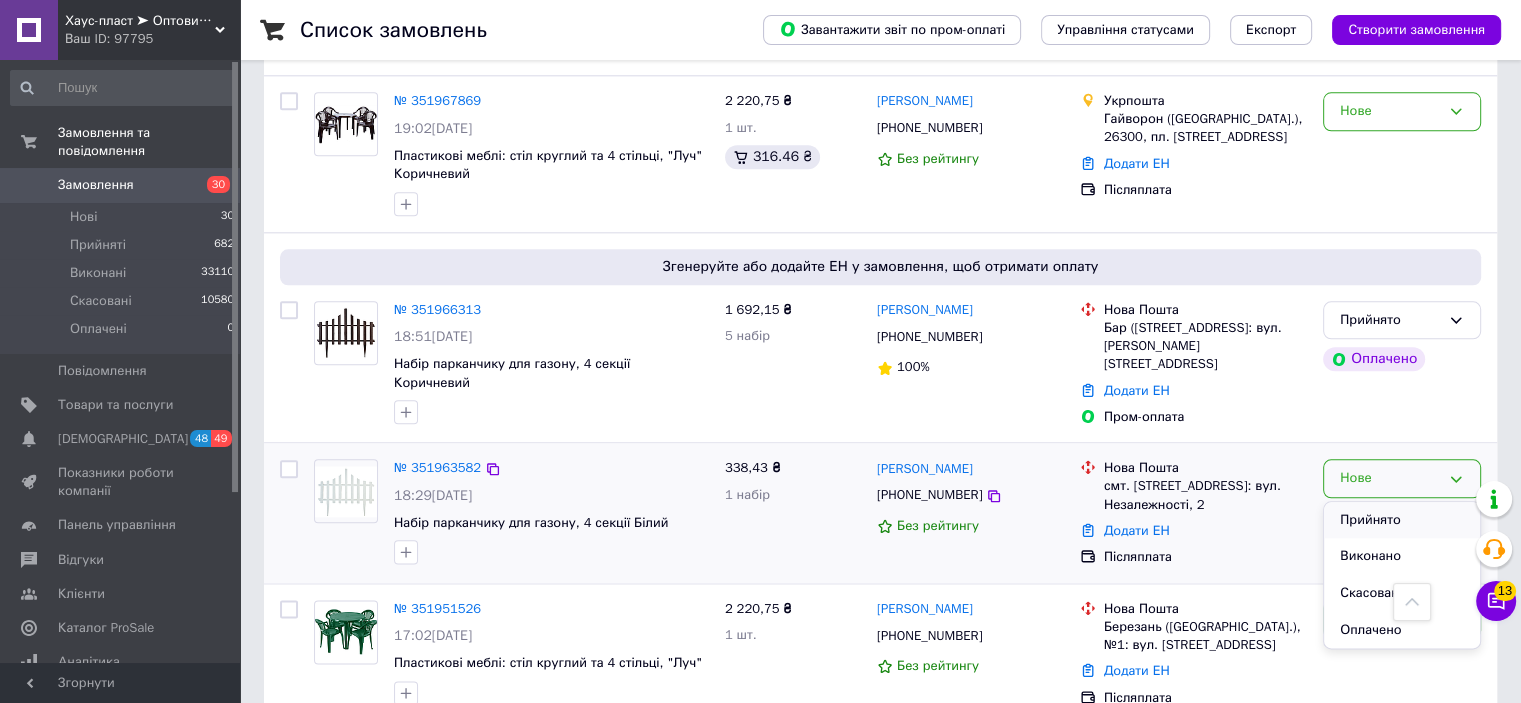 click on "Прийнято" at bounding box center (1402, 520) 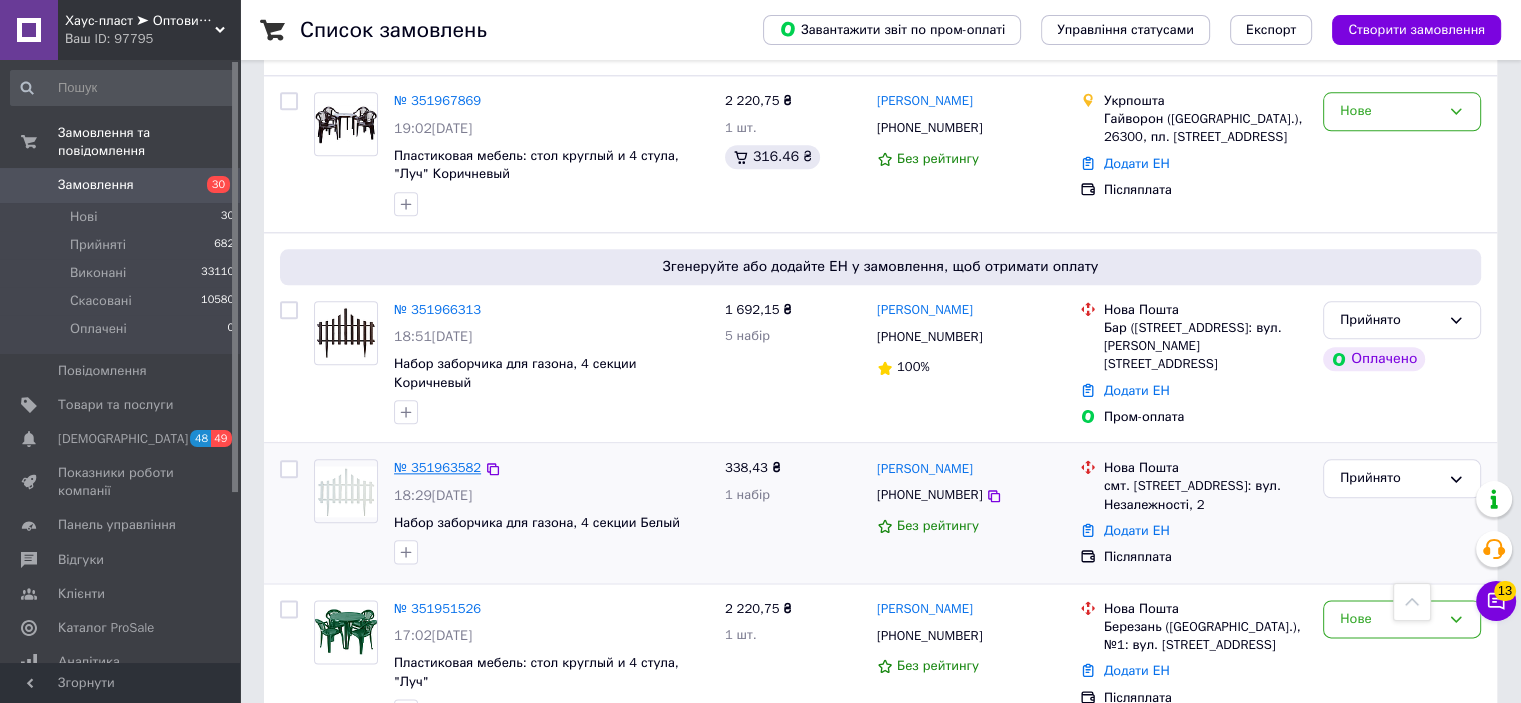 click on "№ 351963582" at bounding box center (437, 467) 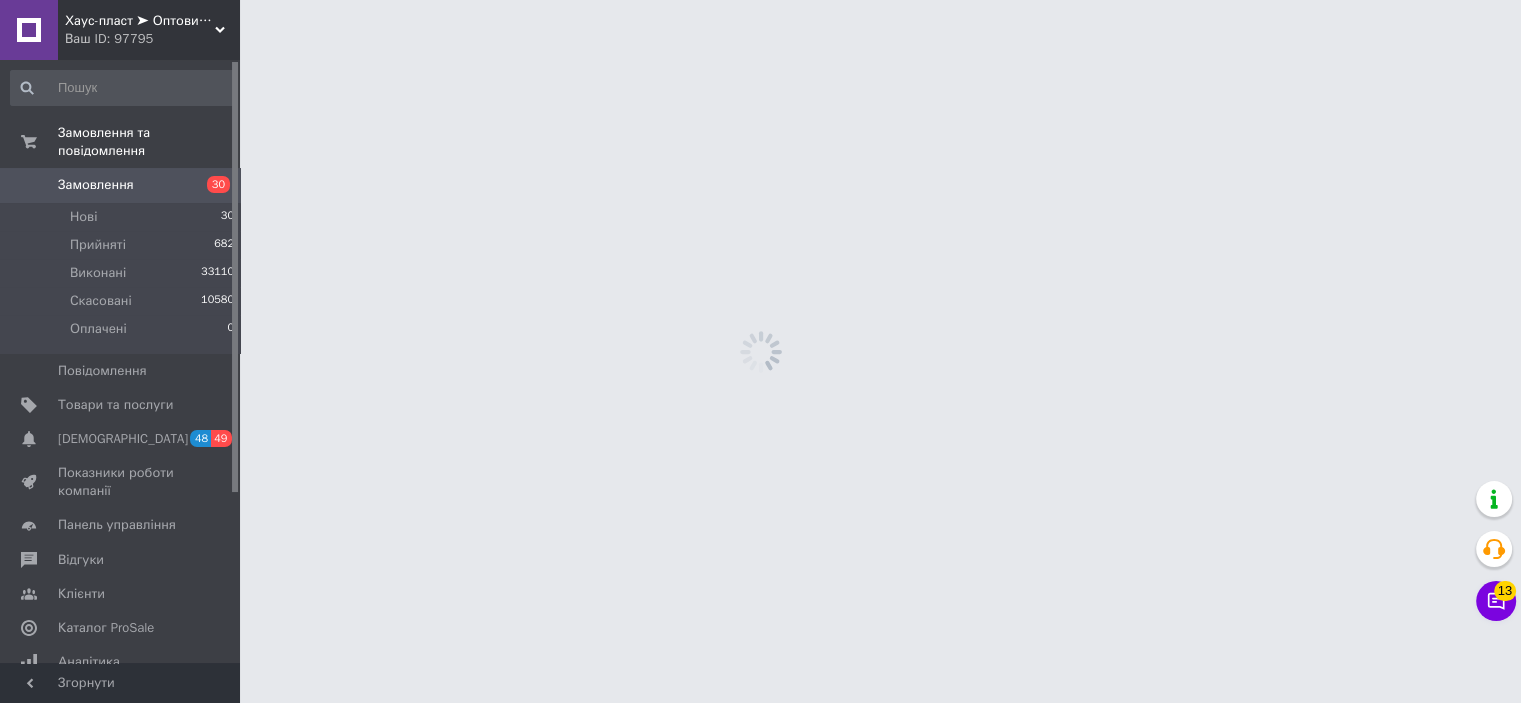 scroll, scrollTop: 0, scrollLeft: 0, axis: both 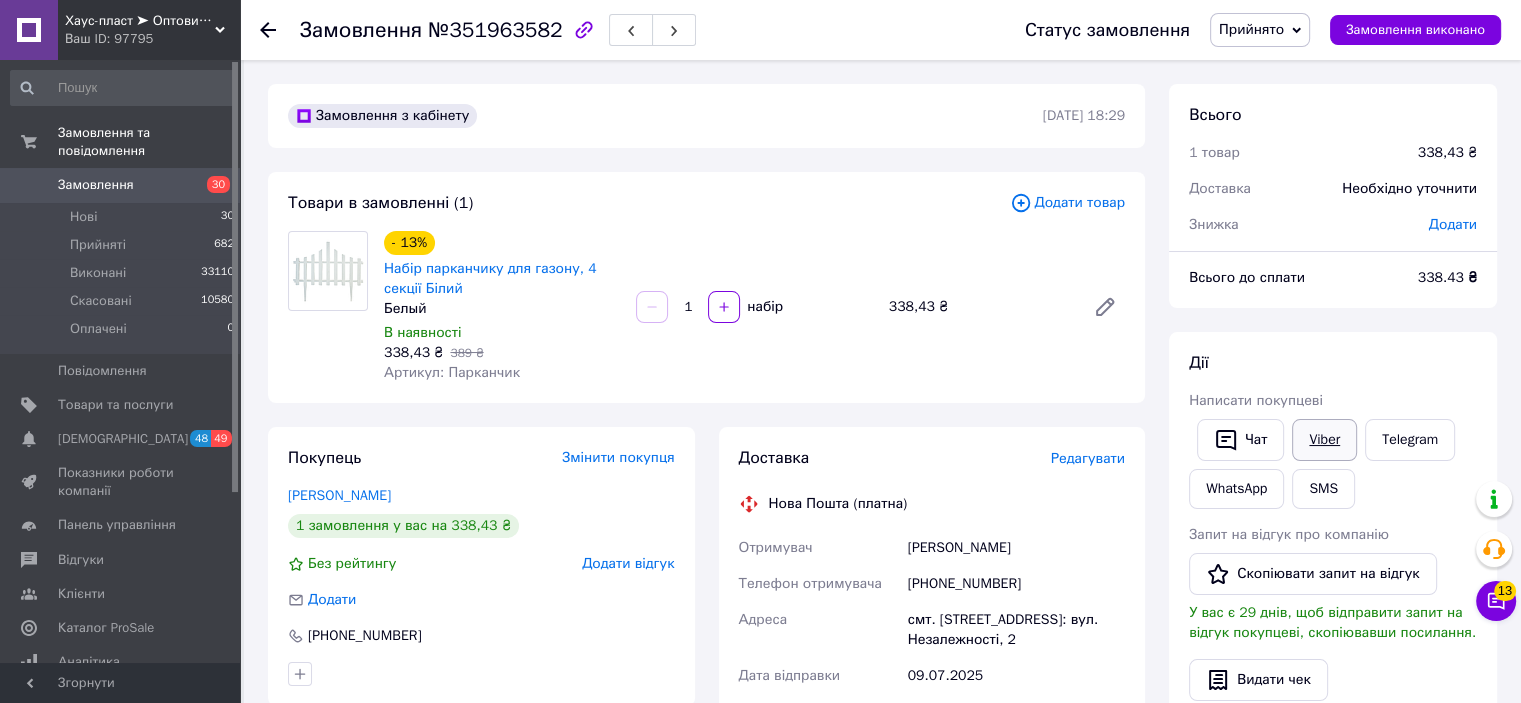 click on "Viber" at bounding box center [1324, 440] 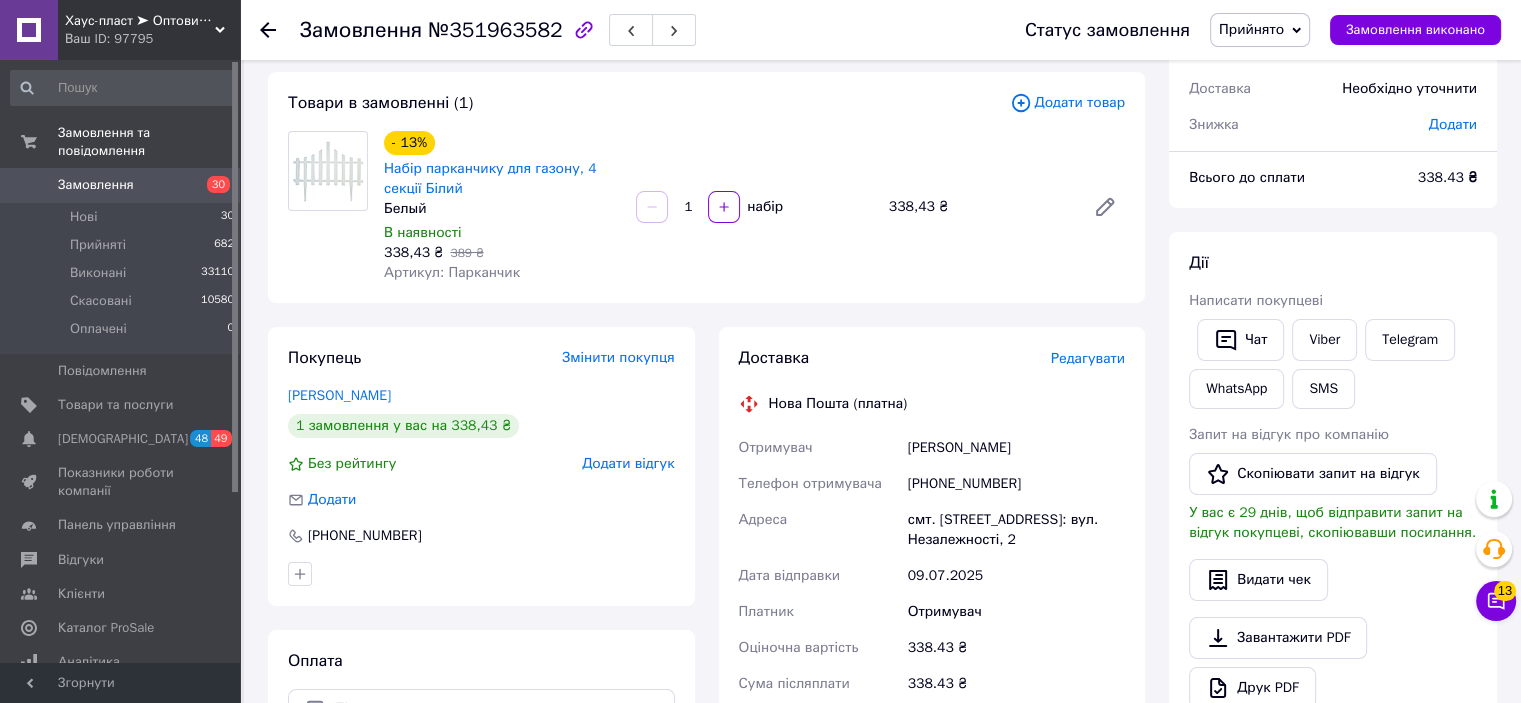 scroll, scrollTop: 0, scrollLeft: 0, axis: both 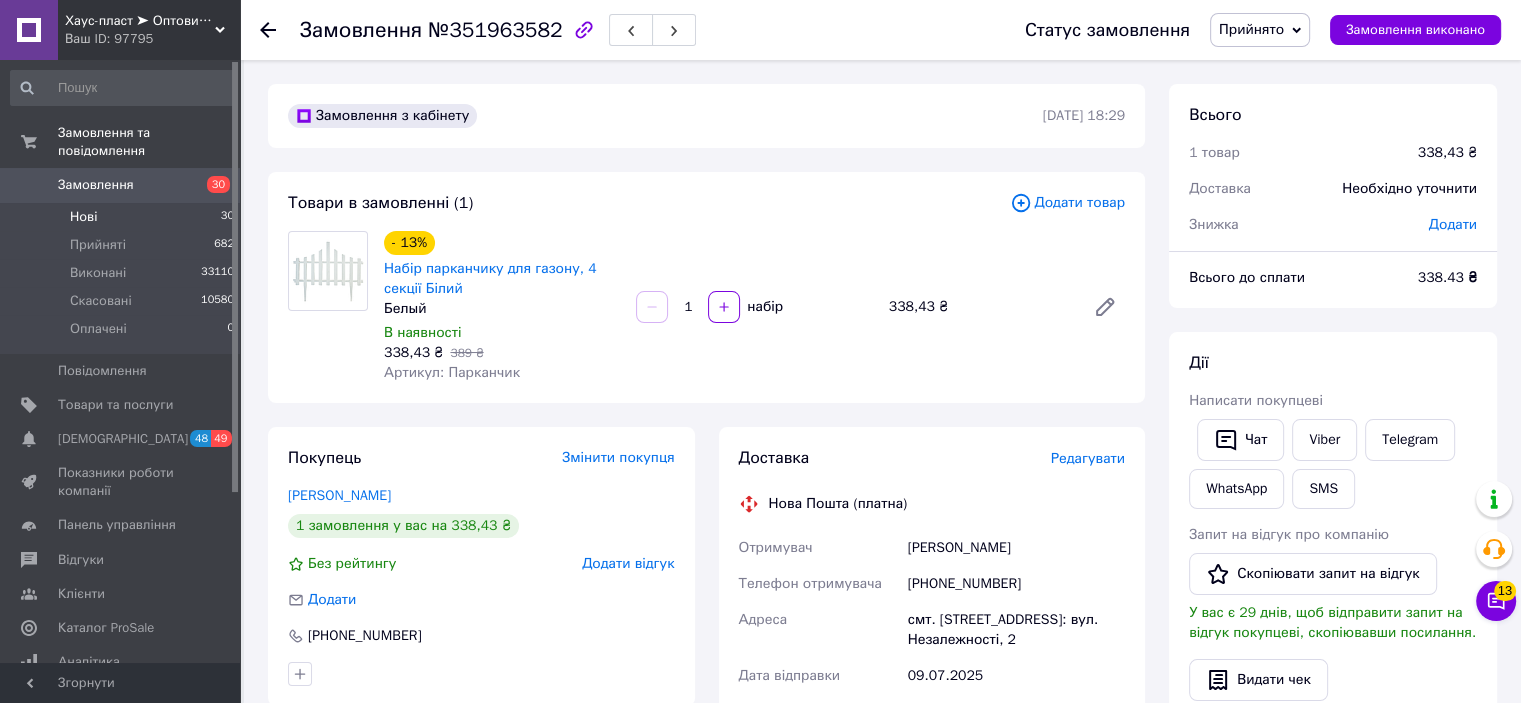 click on "Нові" at bounding box center (83, 217) 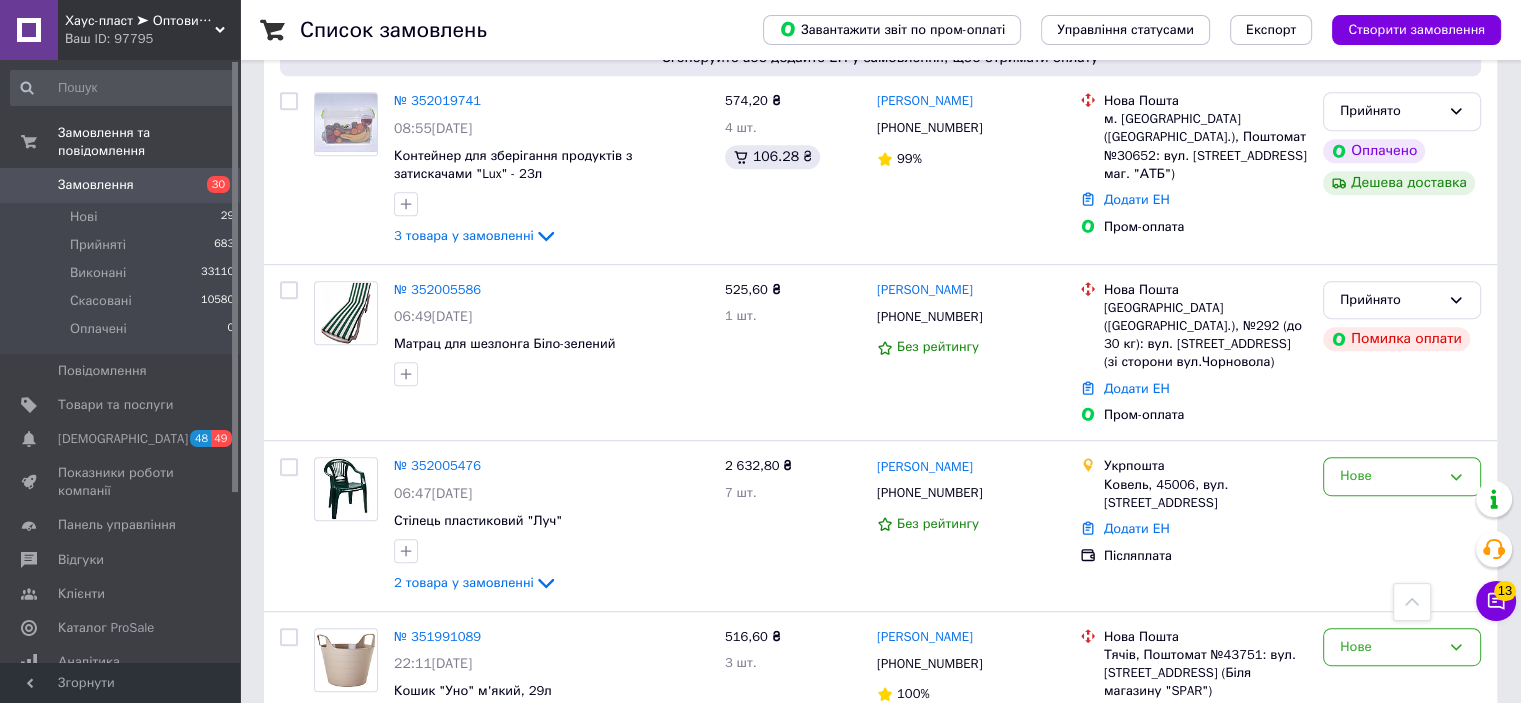 scroll, scrollTop: 1300, scrollLeft: 0, axis: vertical 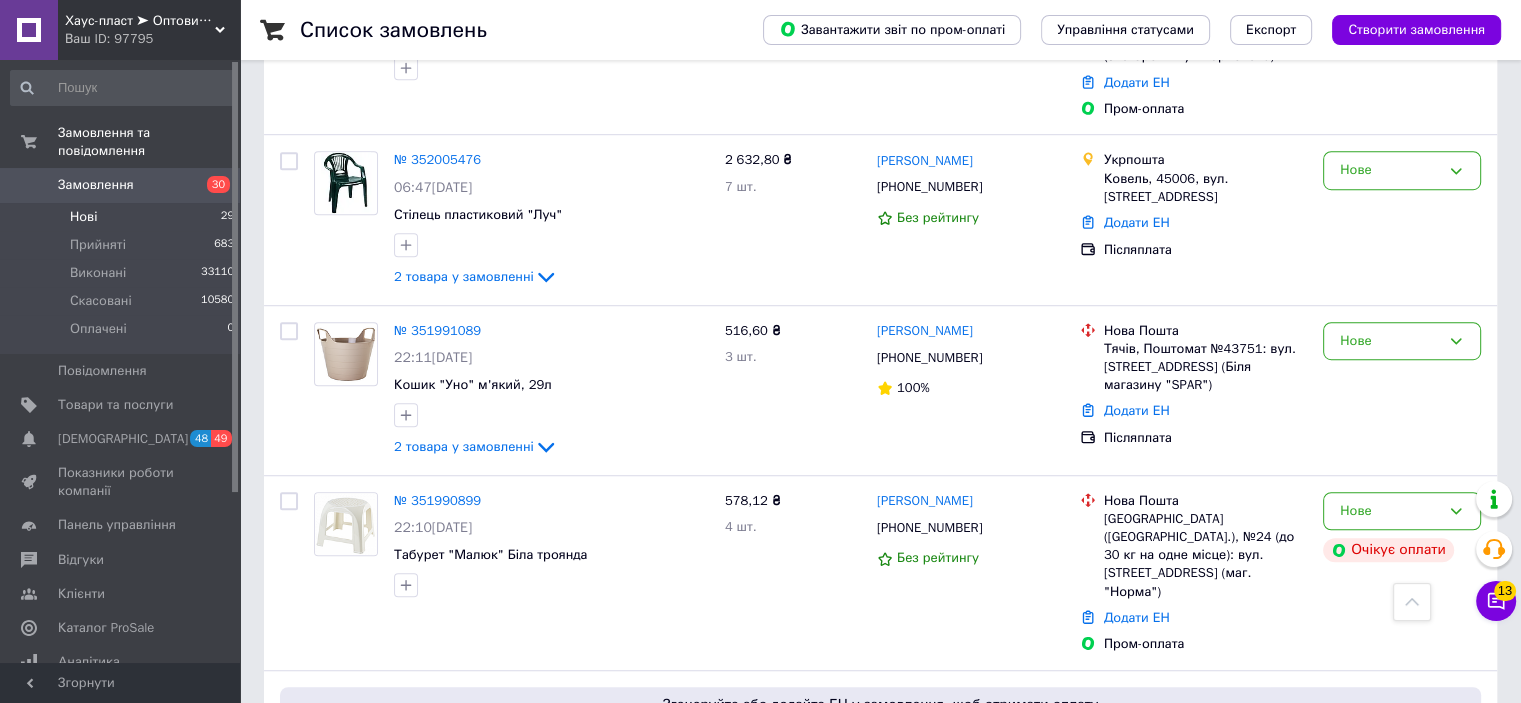 click on "Нові" at bounding box center (83, 217) 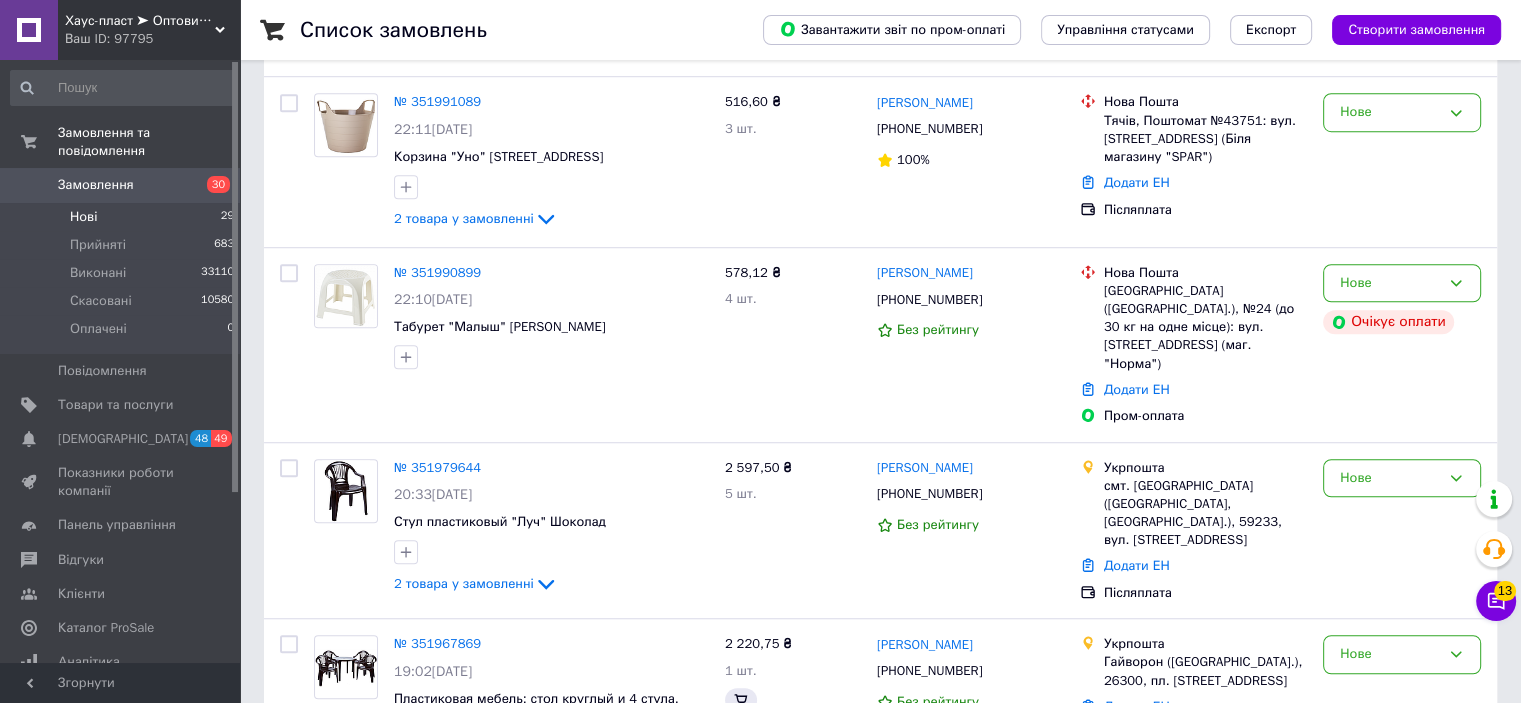 scroll, scrollTop: 0, scrollLeft: 0, axis: both 